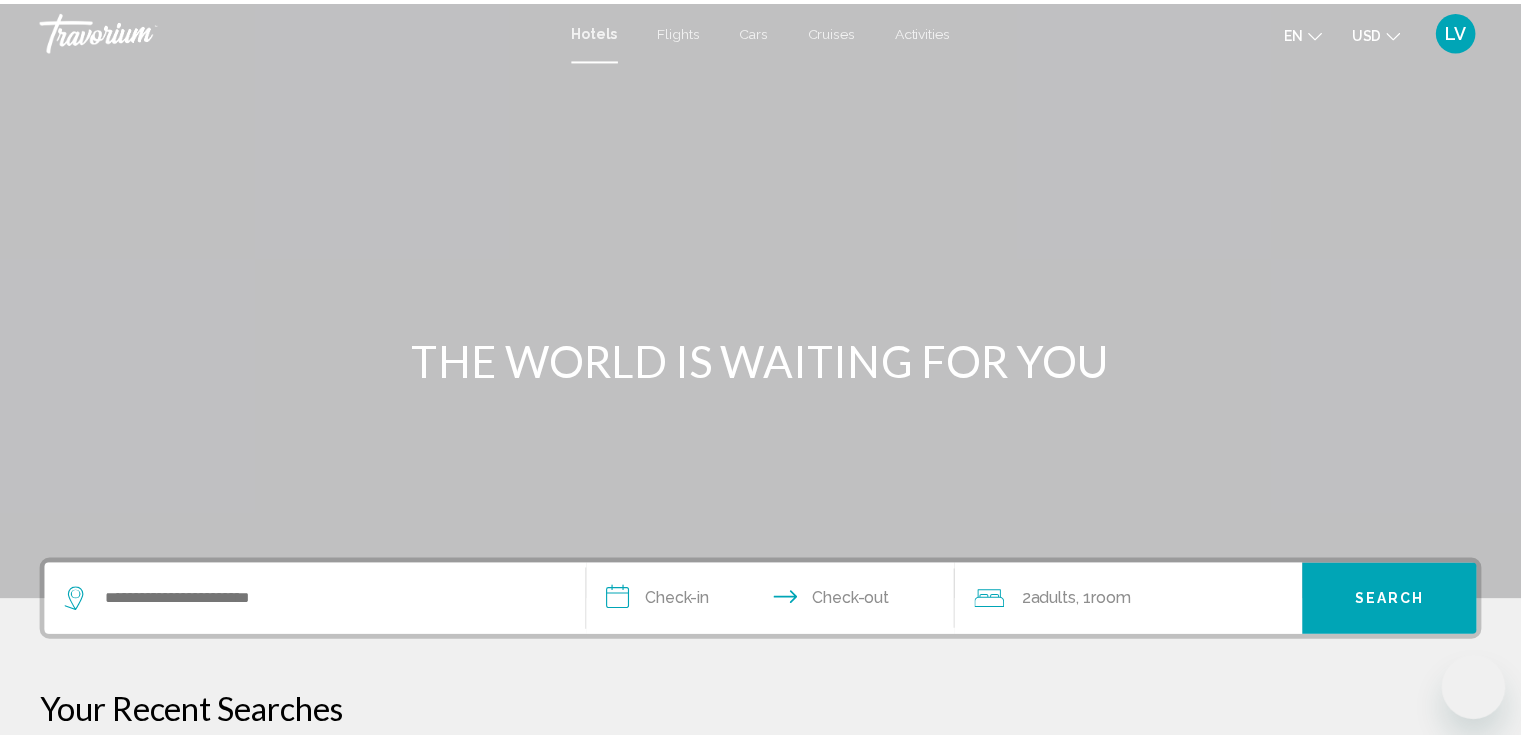 scroll, scrollTop: 0, scrollLeft: 0, axis: both 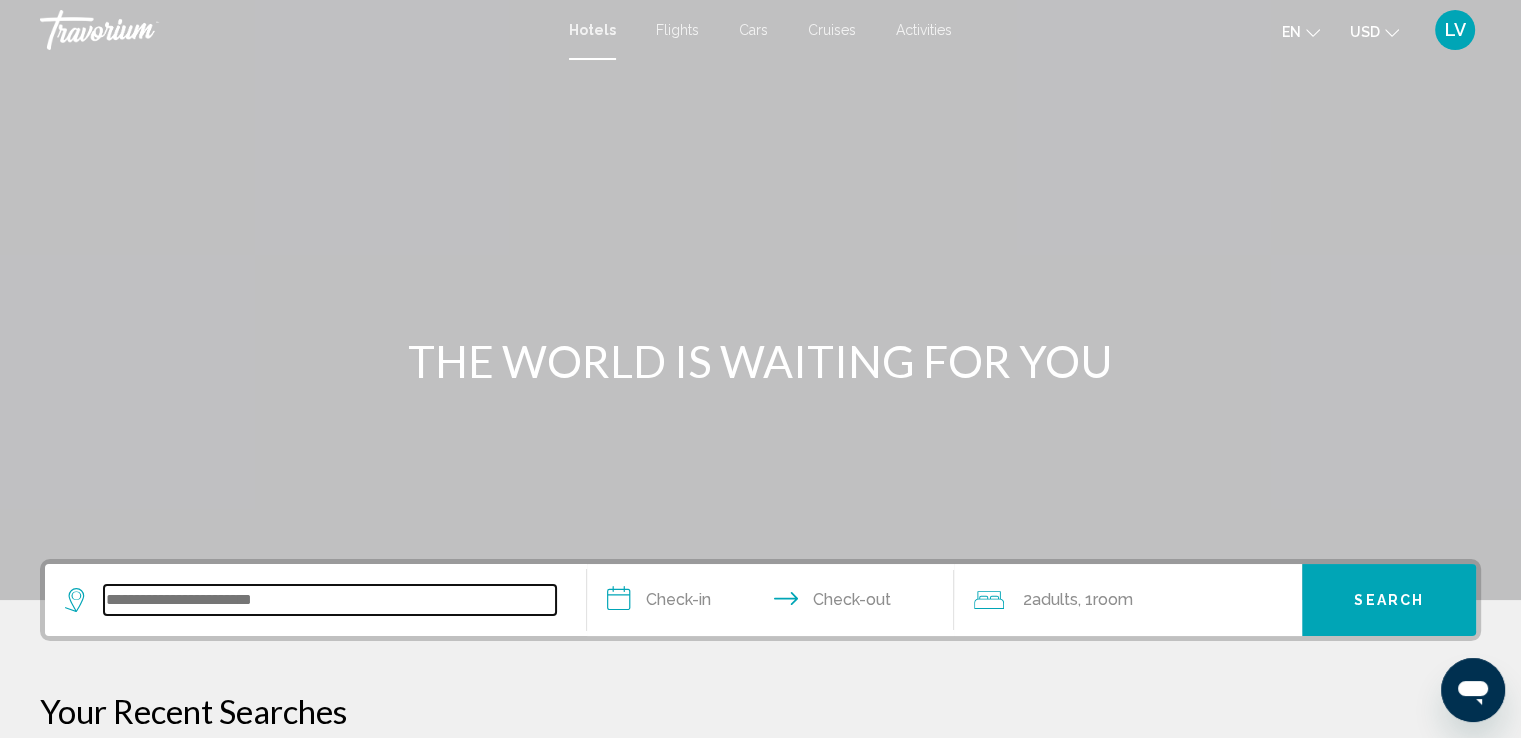 click at bounding box center (330, 600) 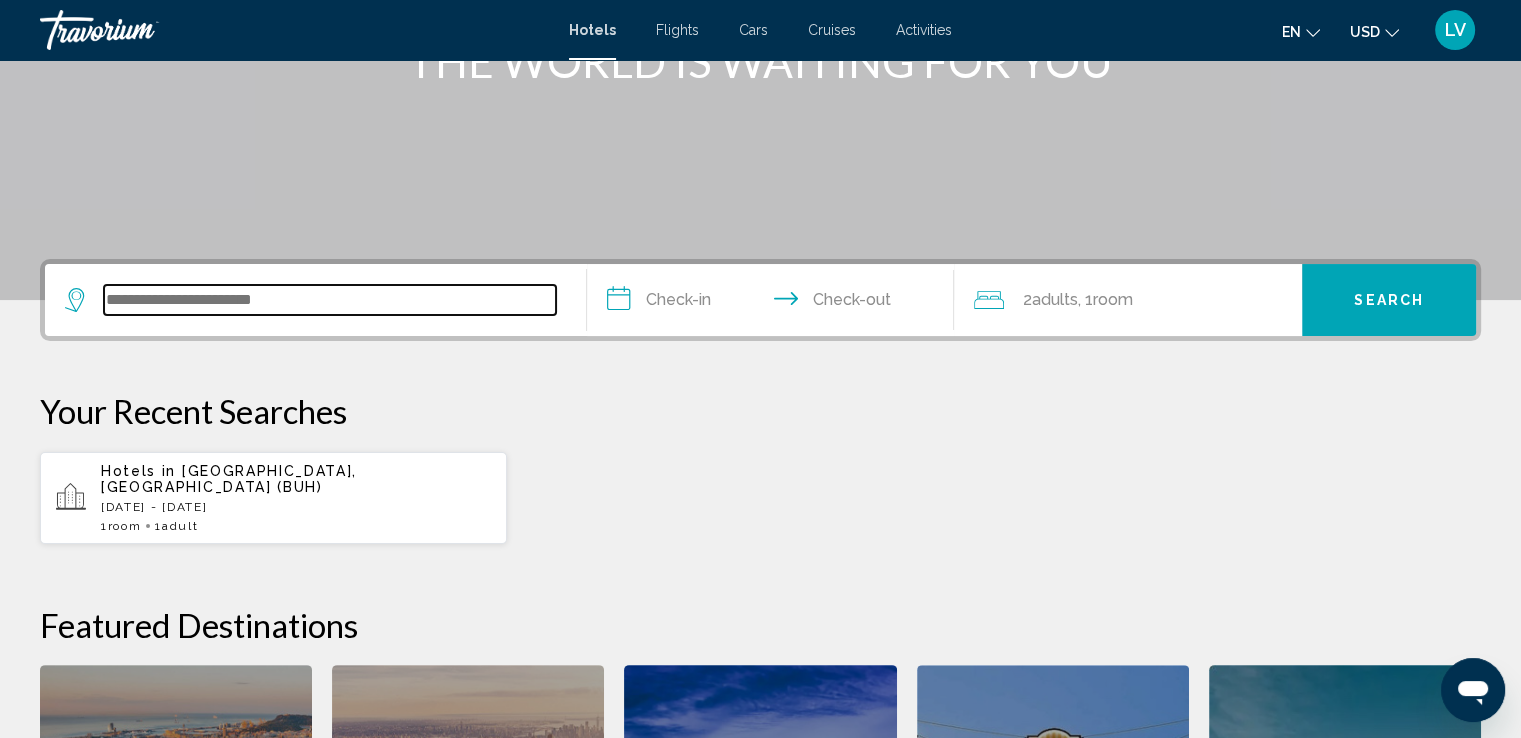 scroll, scrollTop: 493, scrollLeft: 0, axis: vertical 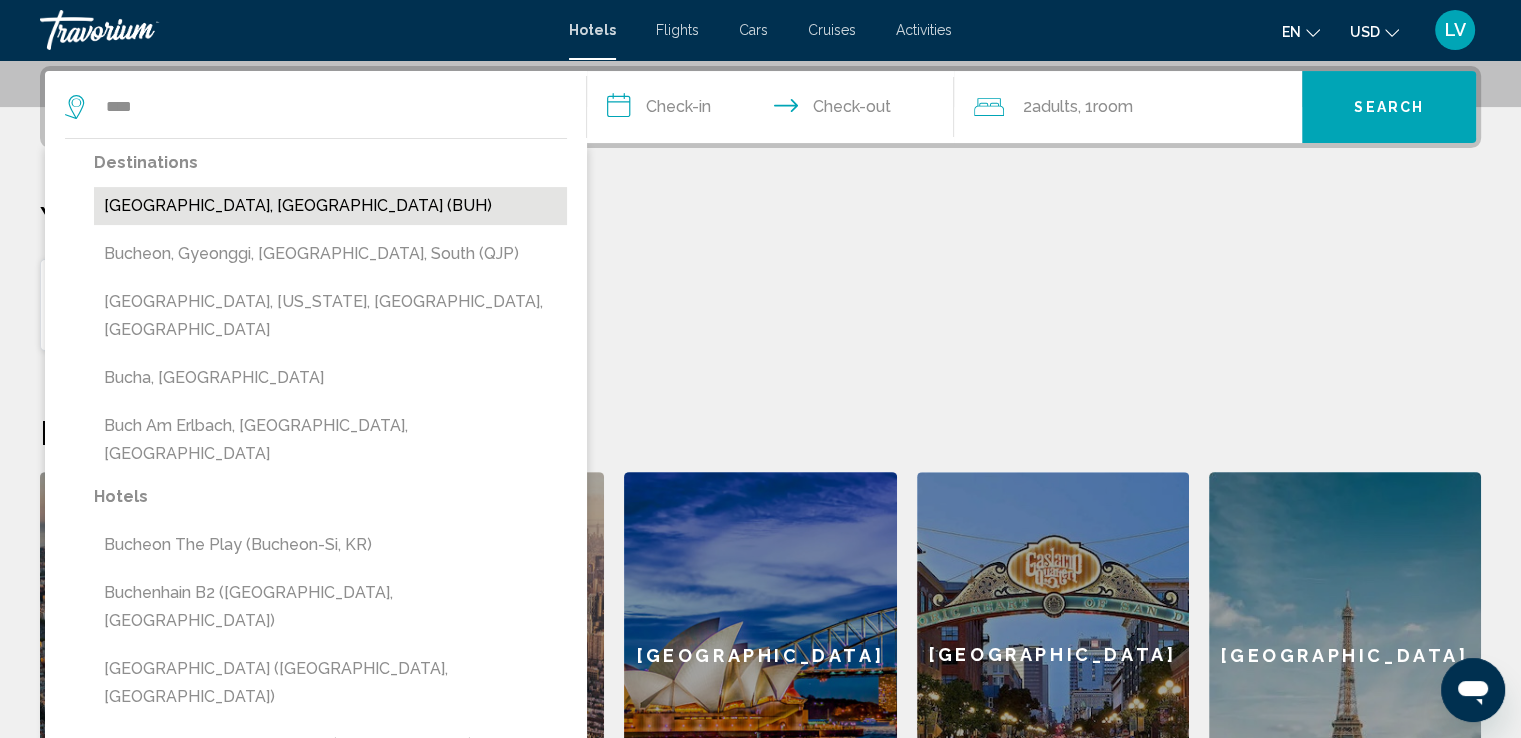 click on "[GEOGRAPHIC_DATA], [GEOGRAPHIC_DATA] (BUH)" at bounding box center (330, 206) 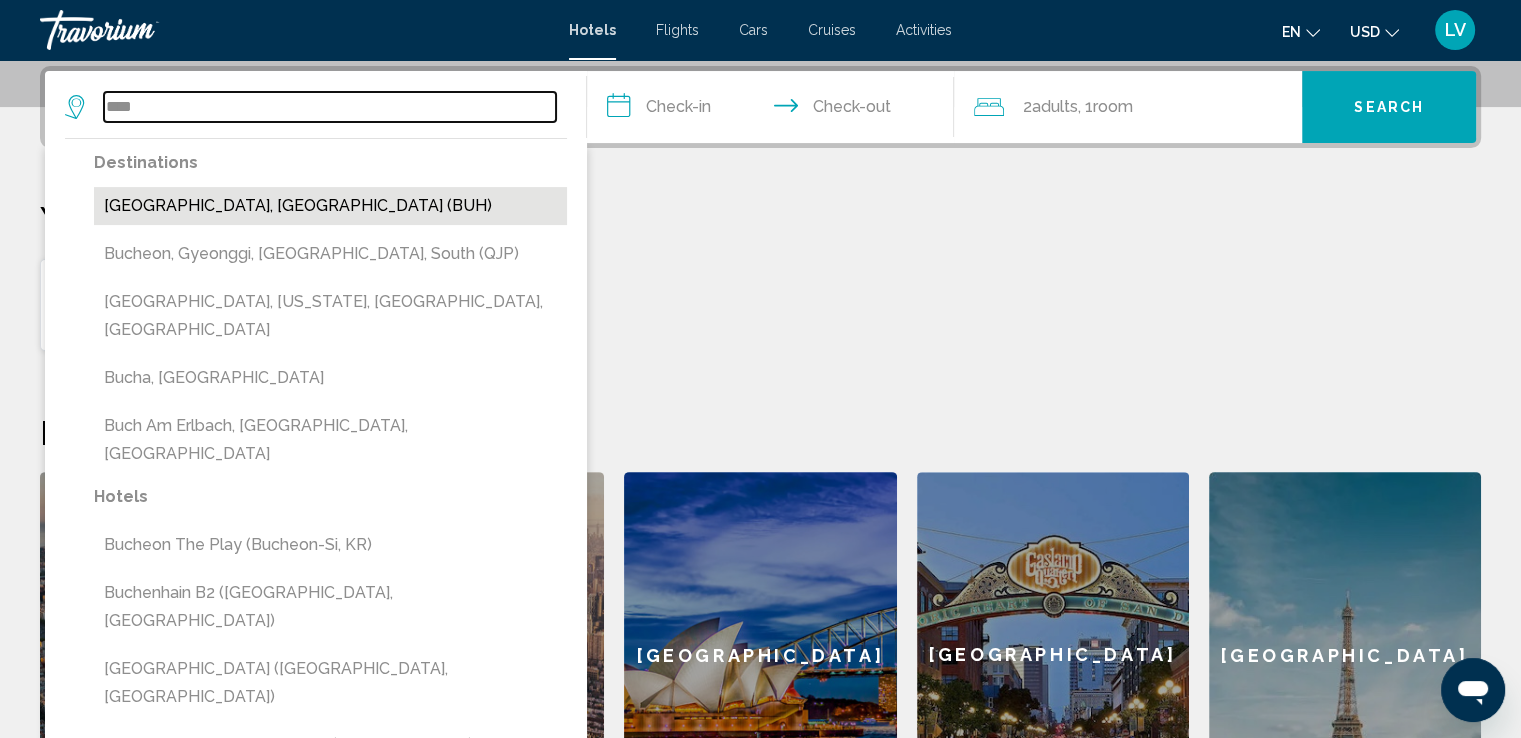 type on "**********" 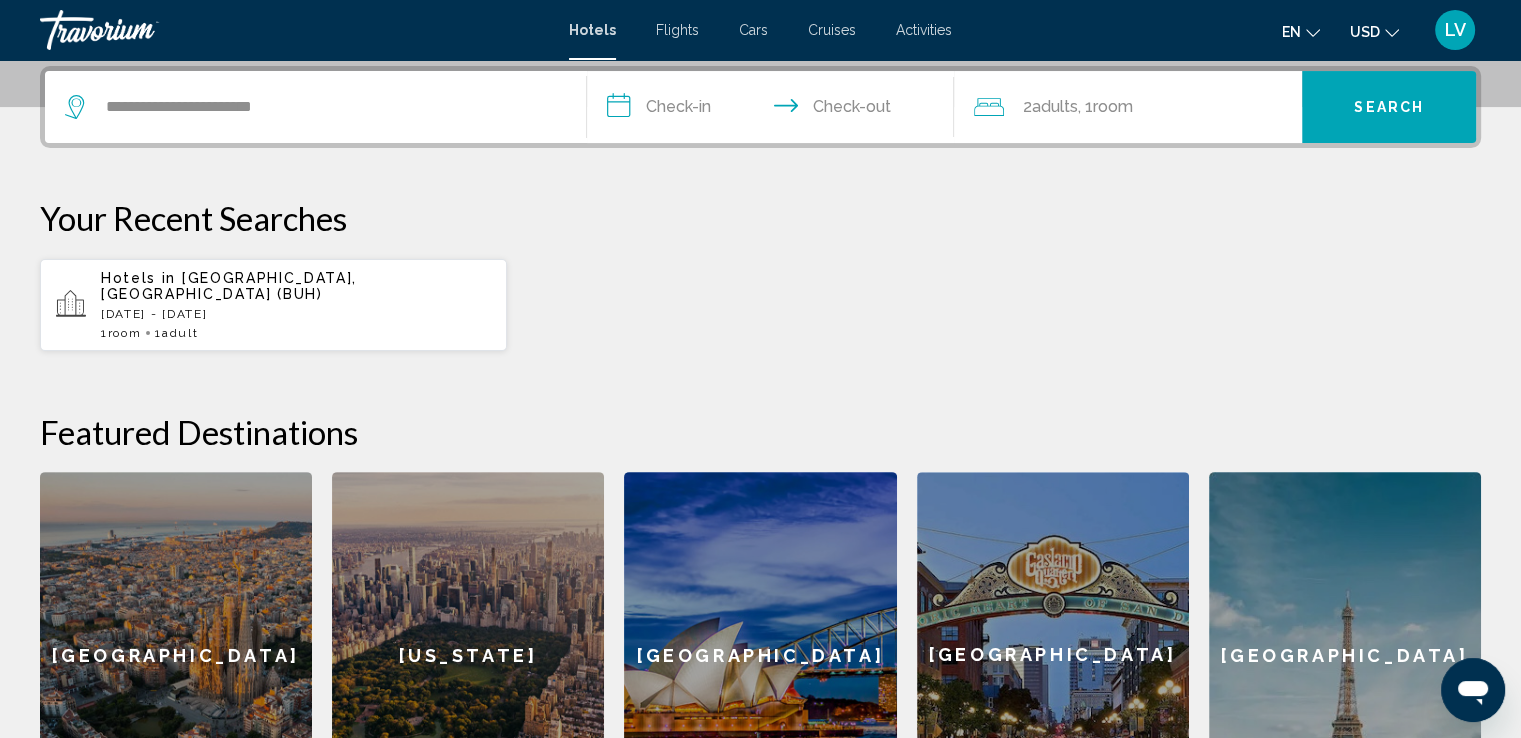 click on "**********" at bounding box center [775, 110] 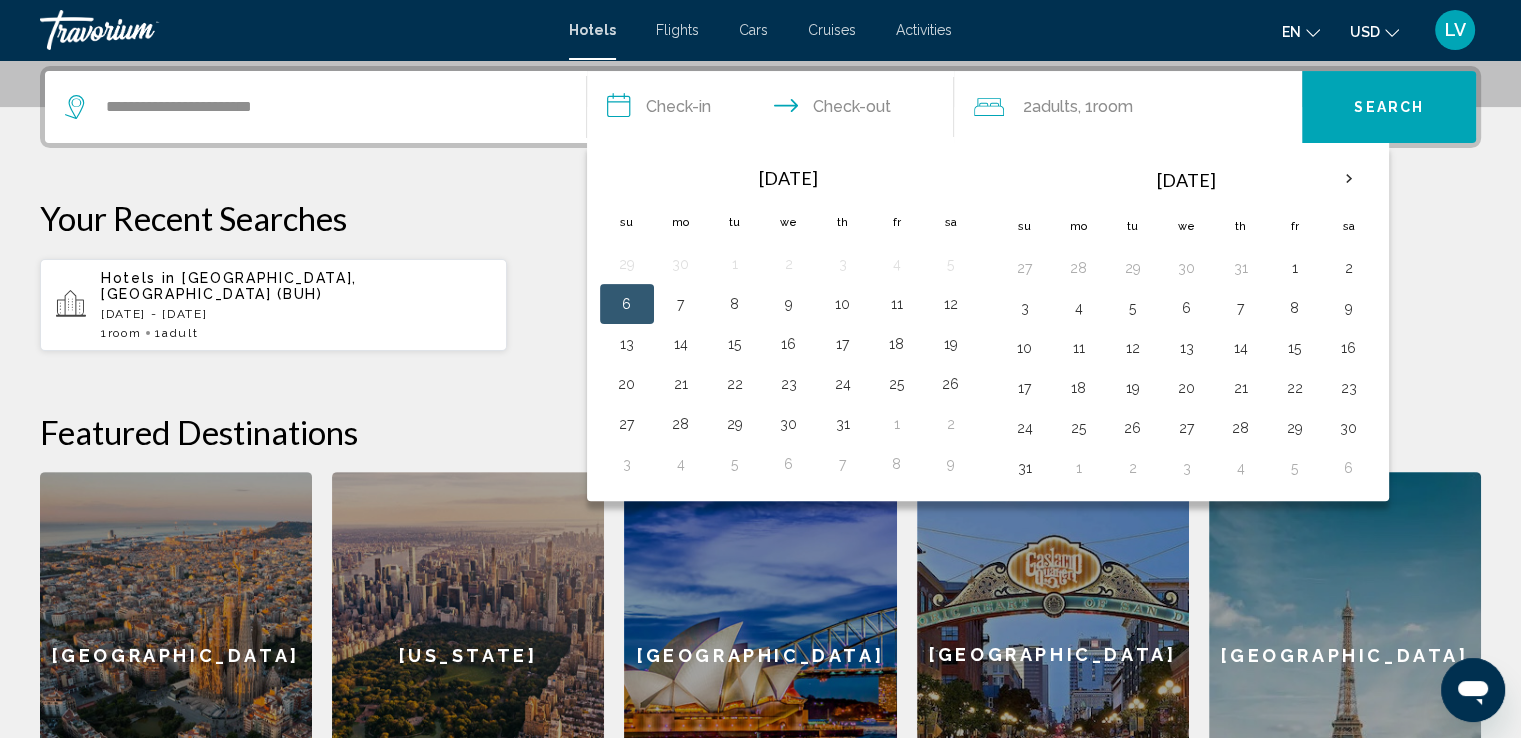 click on "6" at bounding box center [627, 304] 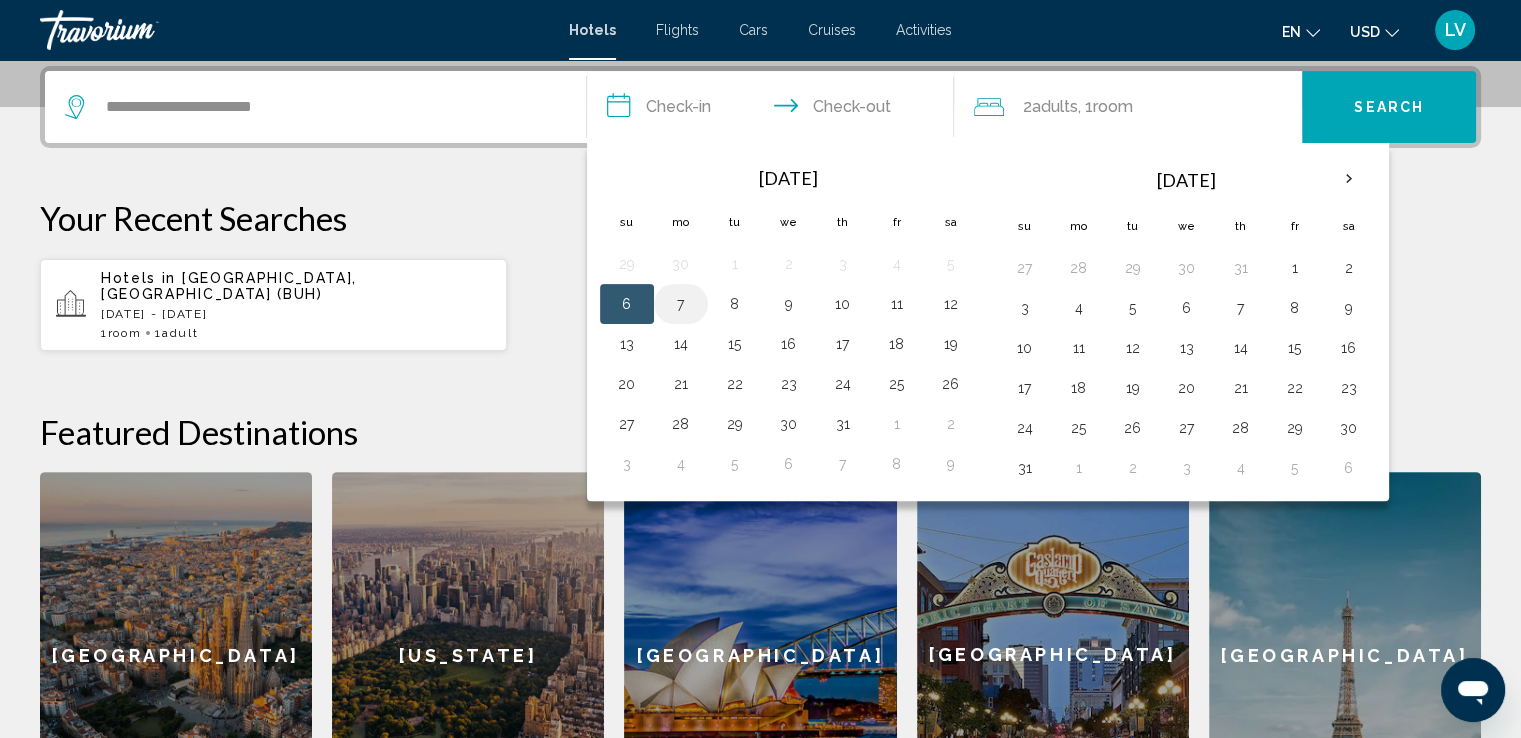 click on "7" at bounding box center (681, 304) 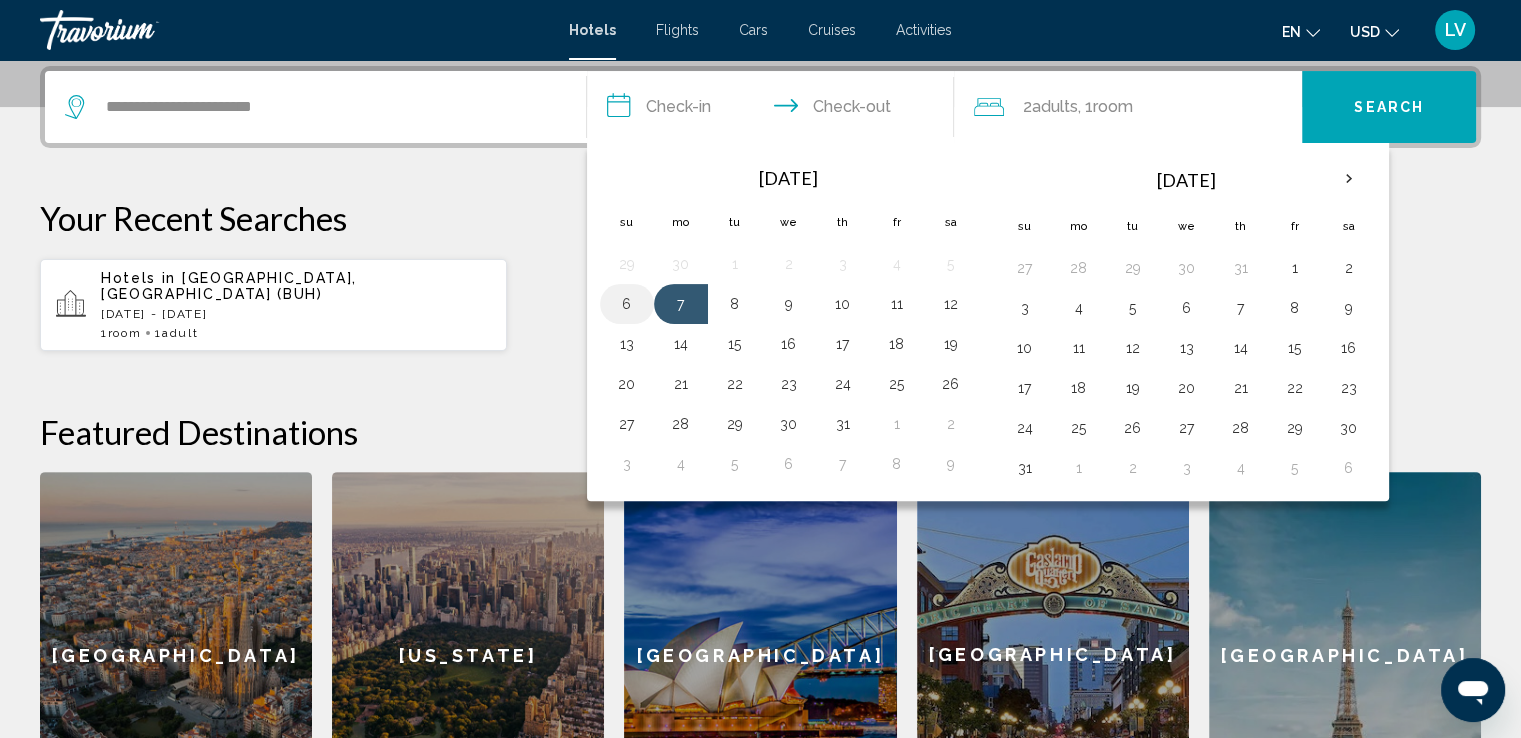 click on "6" at bounding box center [627, 304] 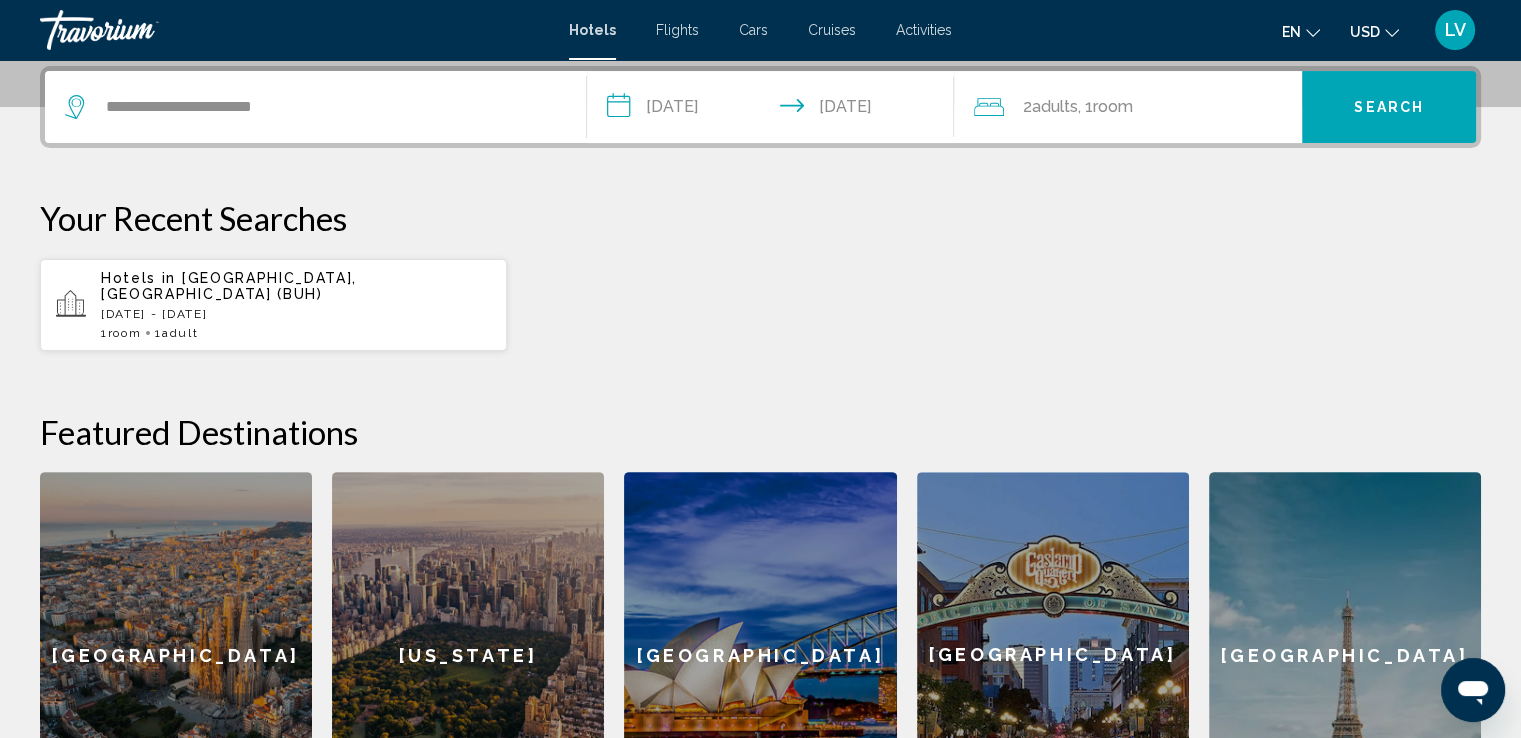 click on "2  Adult Adults , 1  Room rooms" 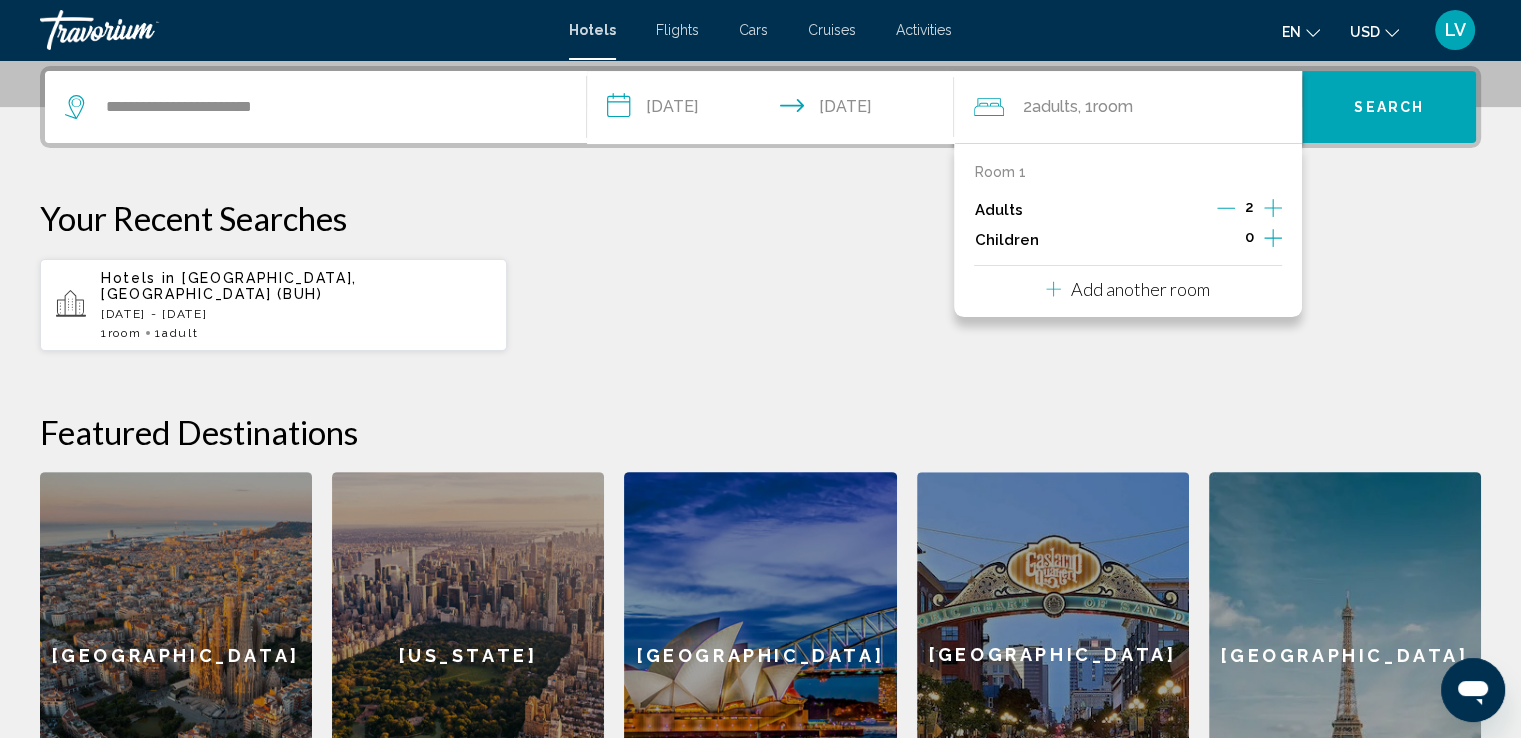 click 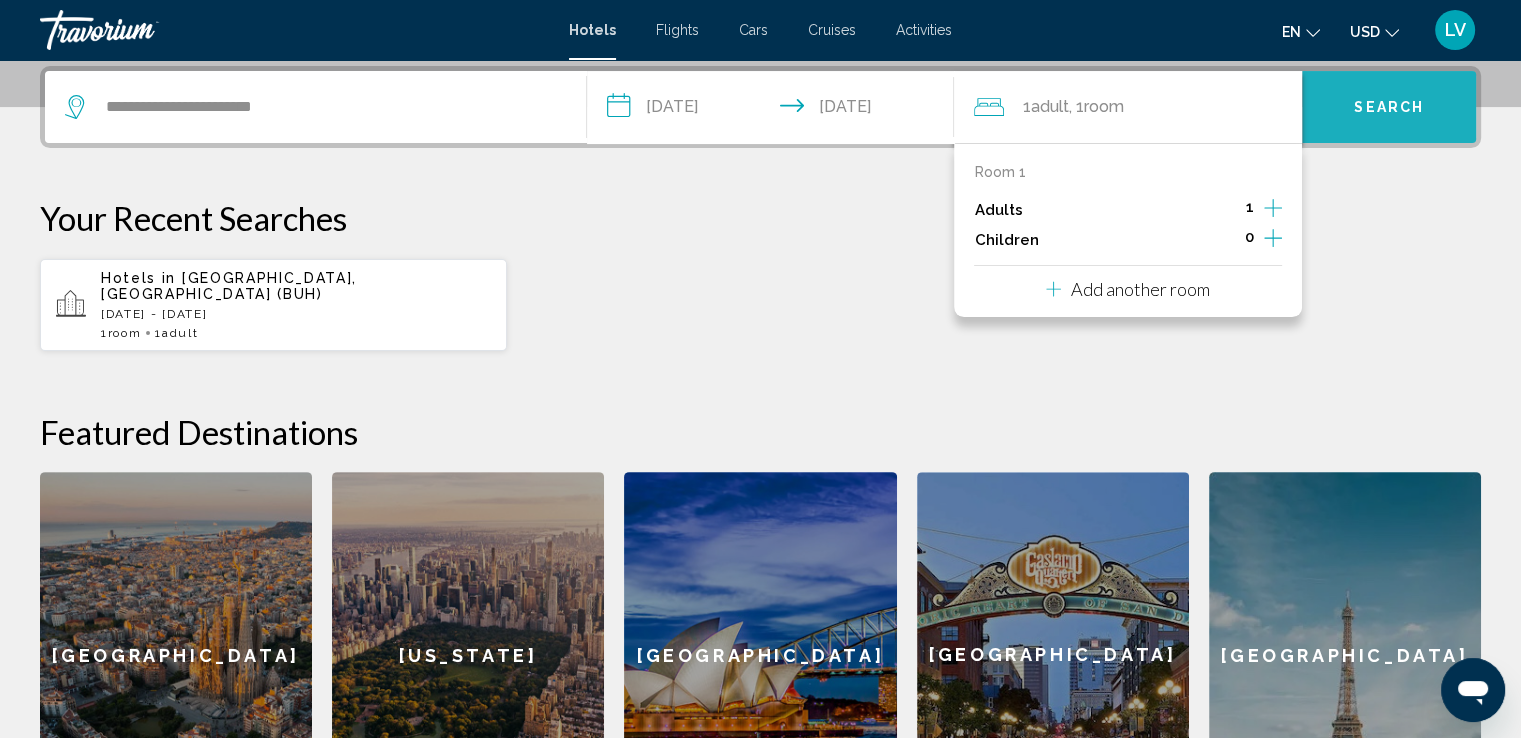 click on "Search" at bounding box center [1389, 107] 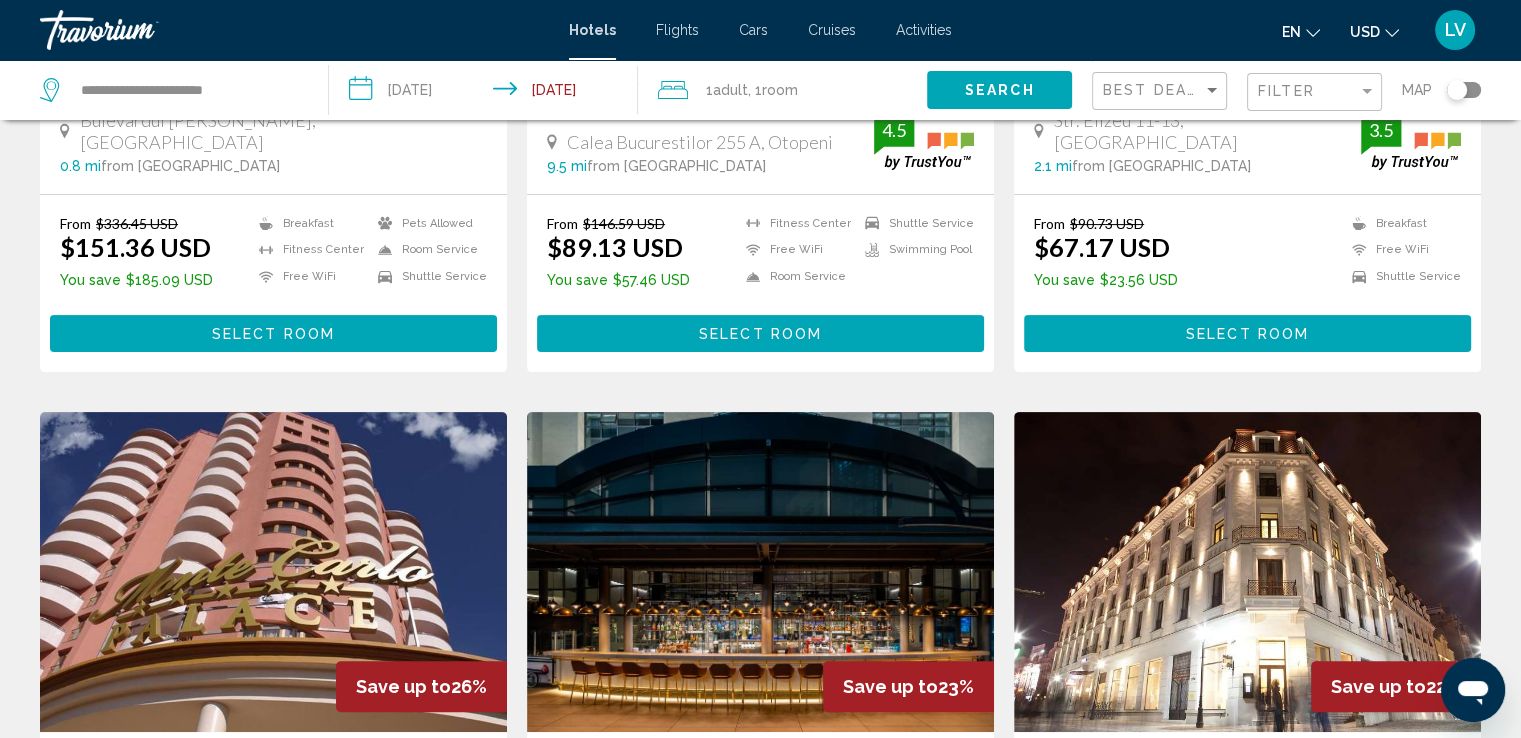 scroll, scrollTop: 0, scrollLeft: 0, axis: both 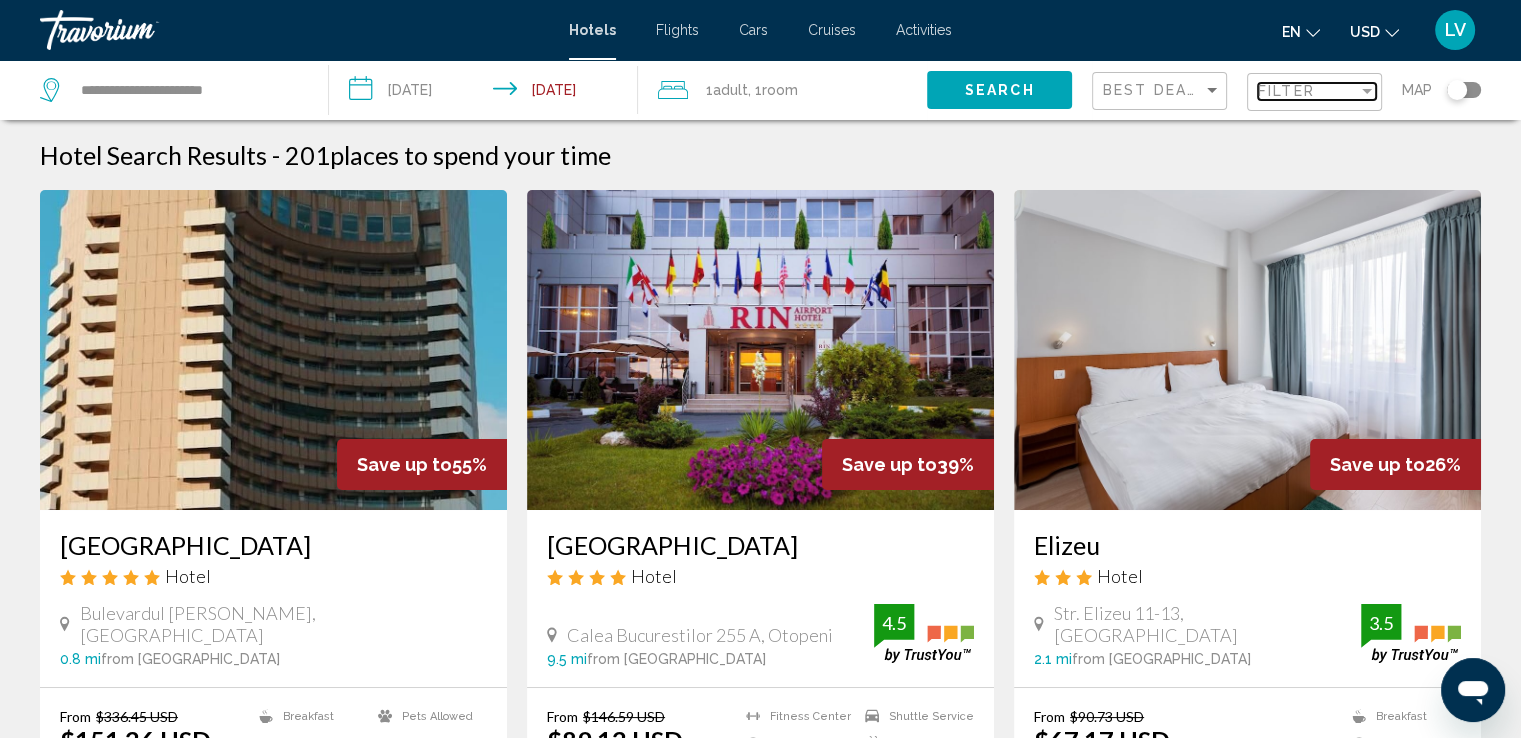 click on "Filter" at bounding box center (1286, 91) 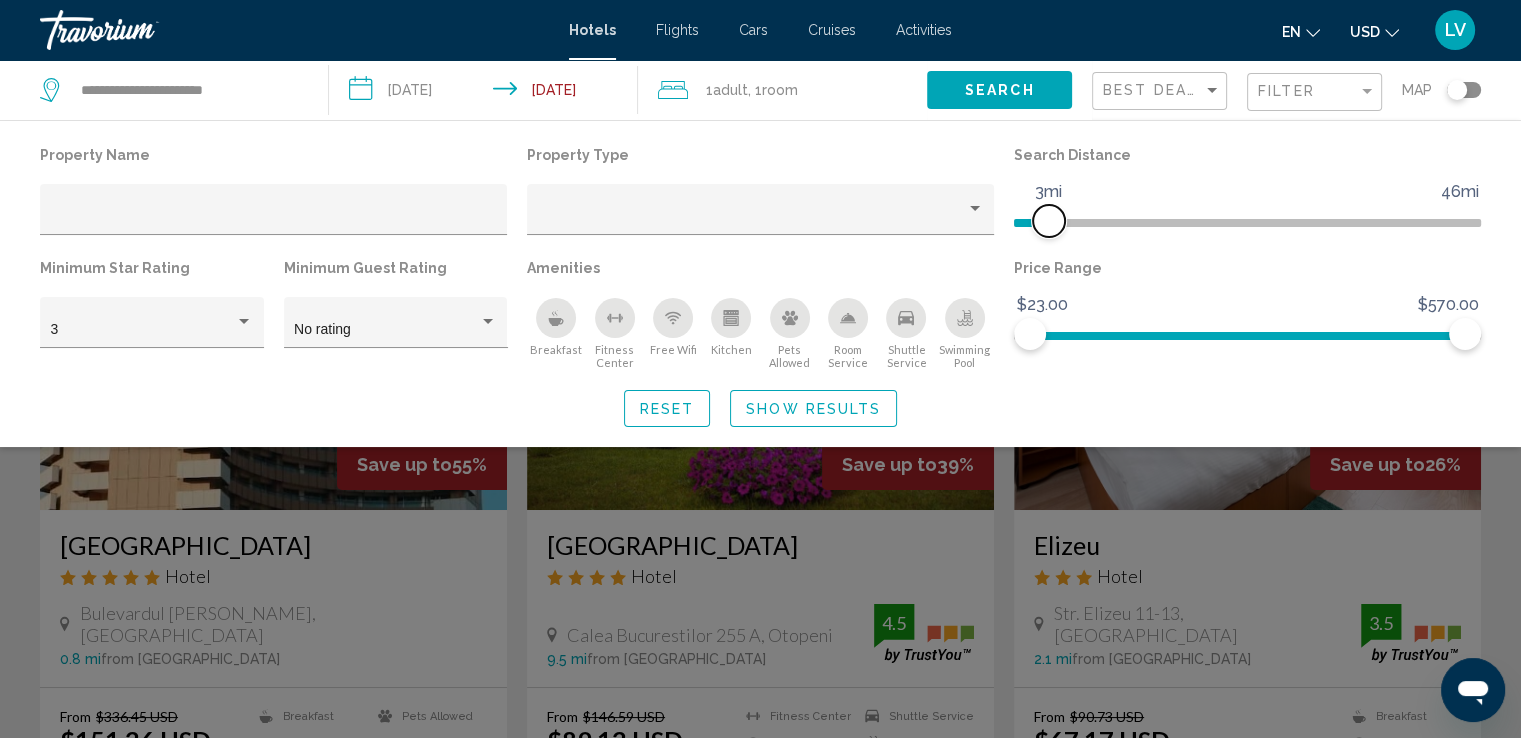 drag, startPoint x: 1304, startPoint y: 214, endPoint x: 1050, endPoint y: 252, distance: 256.82678 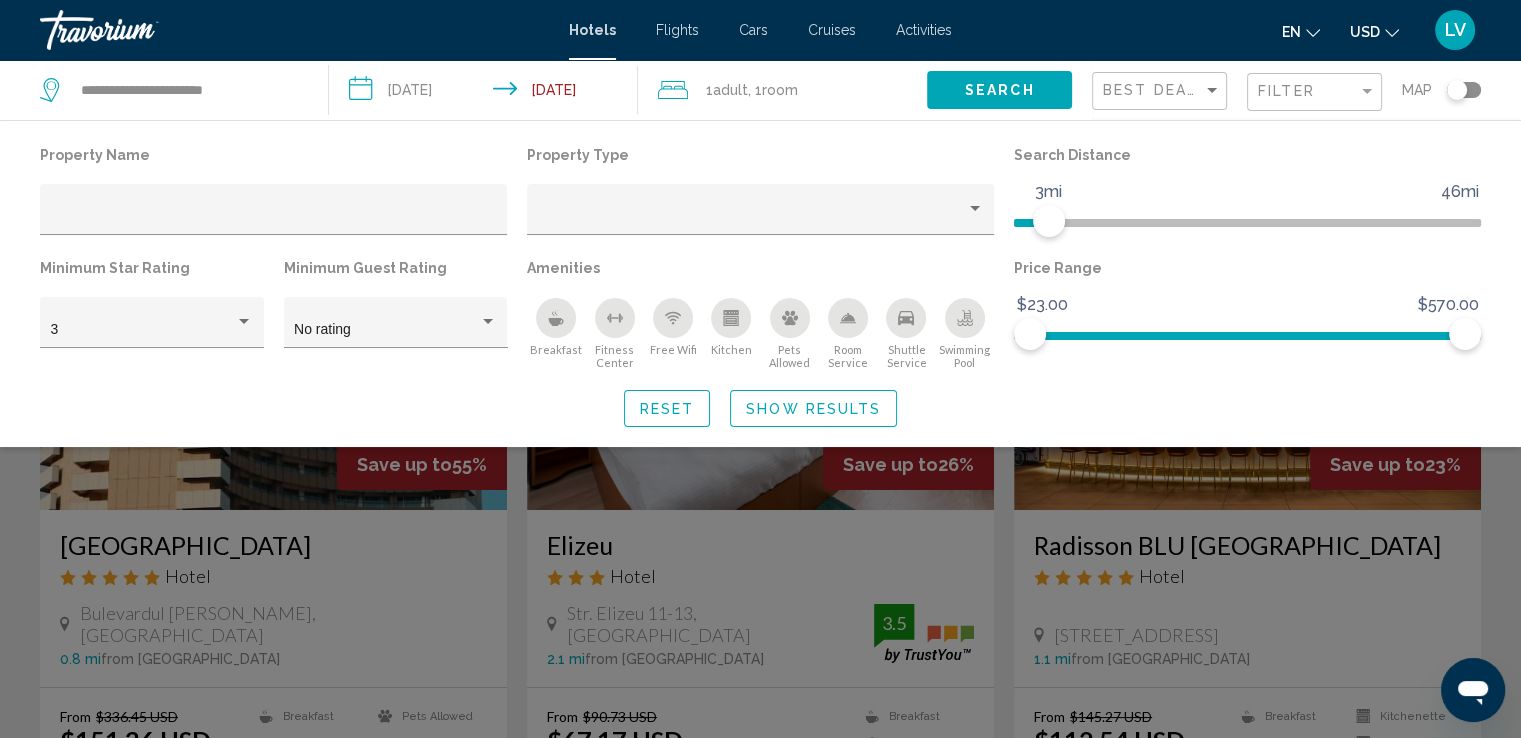 drag, startPoint x: 793, startPoint y: 385, endPoint x: 788, endPoint y: 397, distance: 13 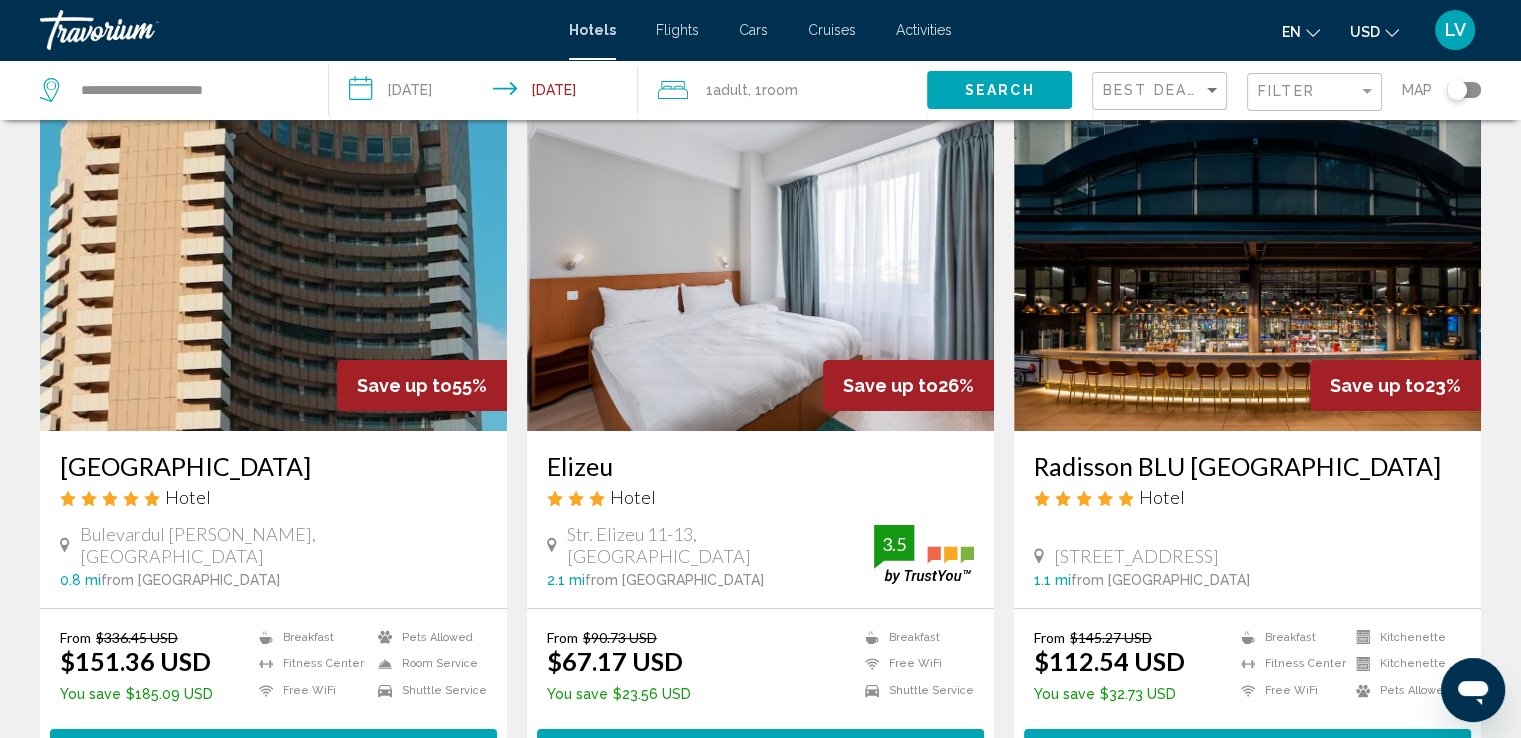 scroll, scrollTop: 200, scrollLeft: 0, axis: vertical 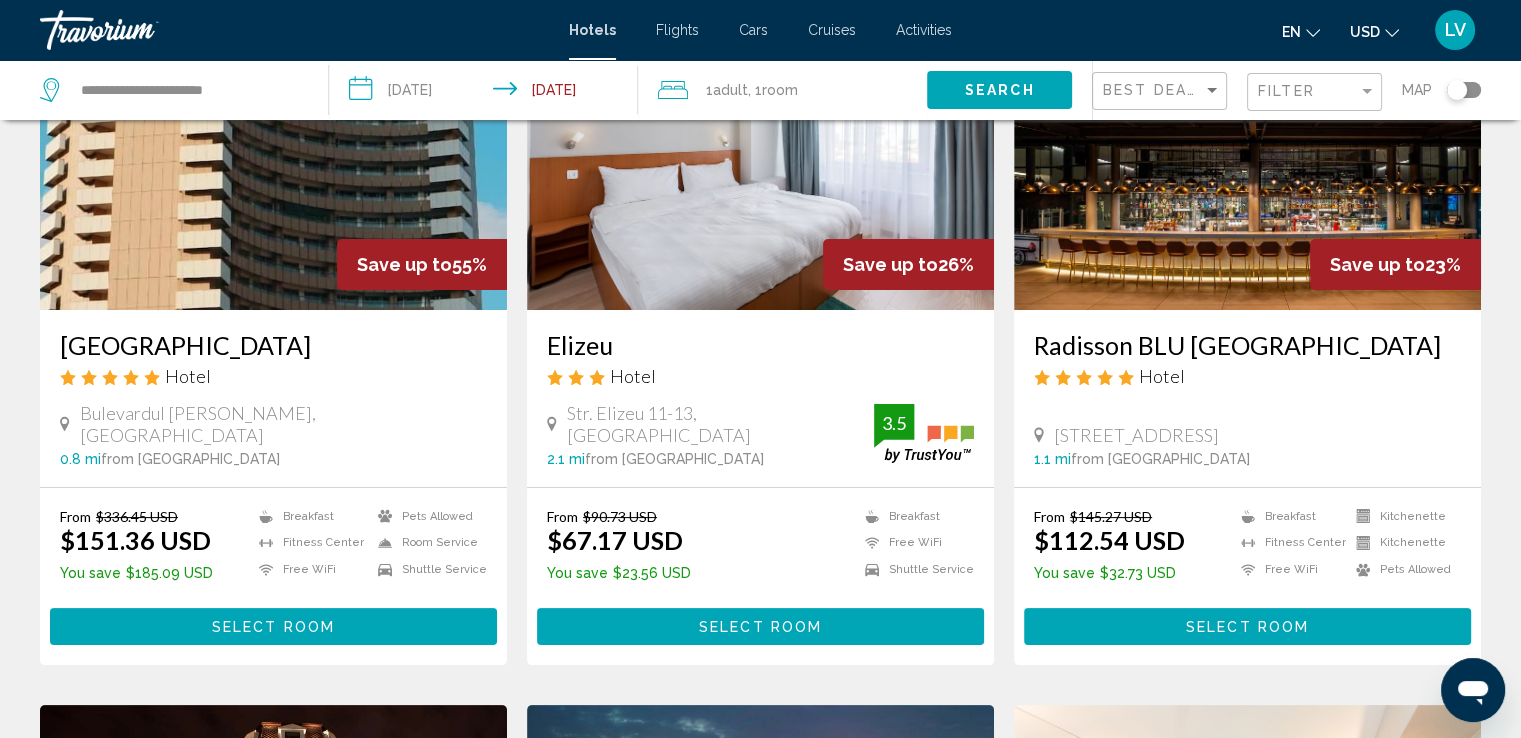 click 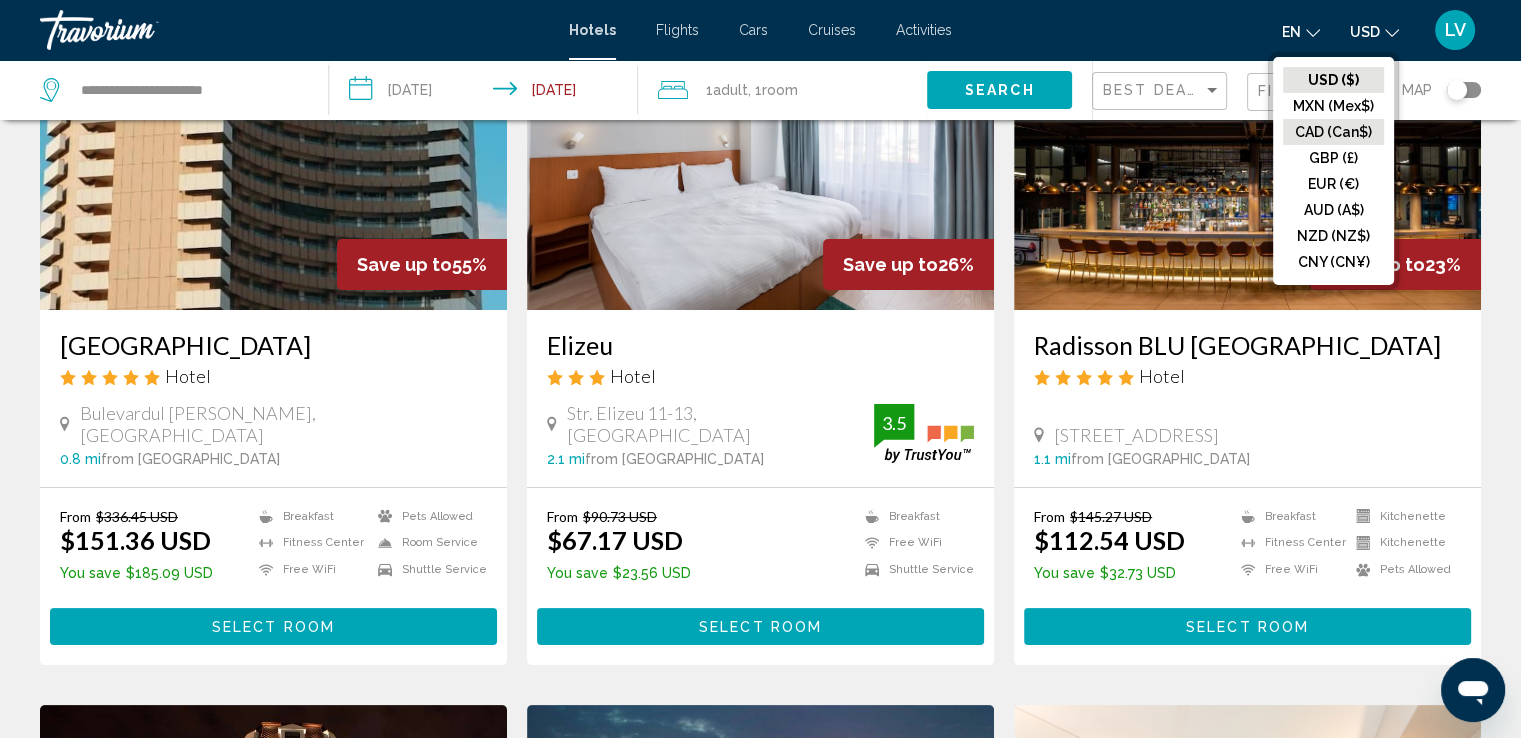 click on "CAD (Can$)" 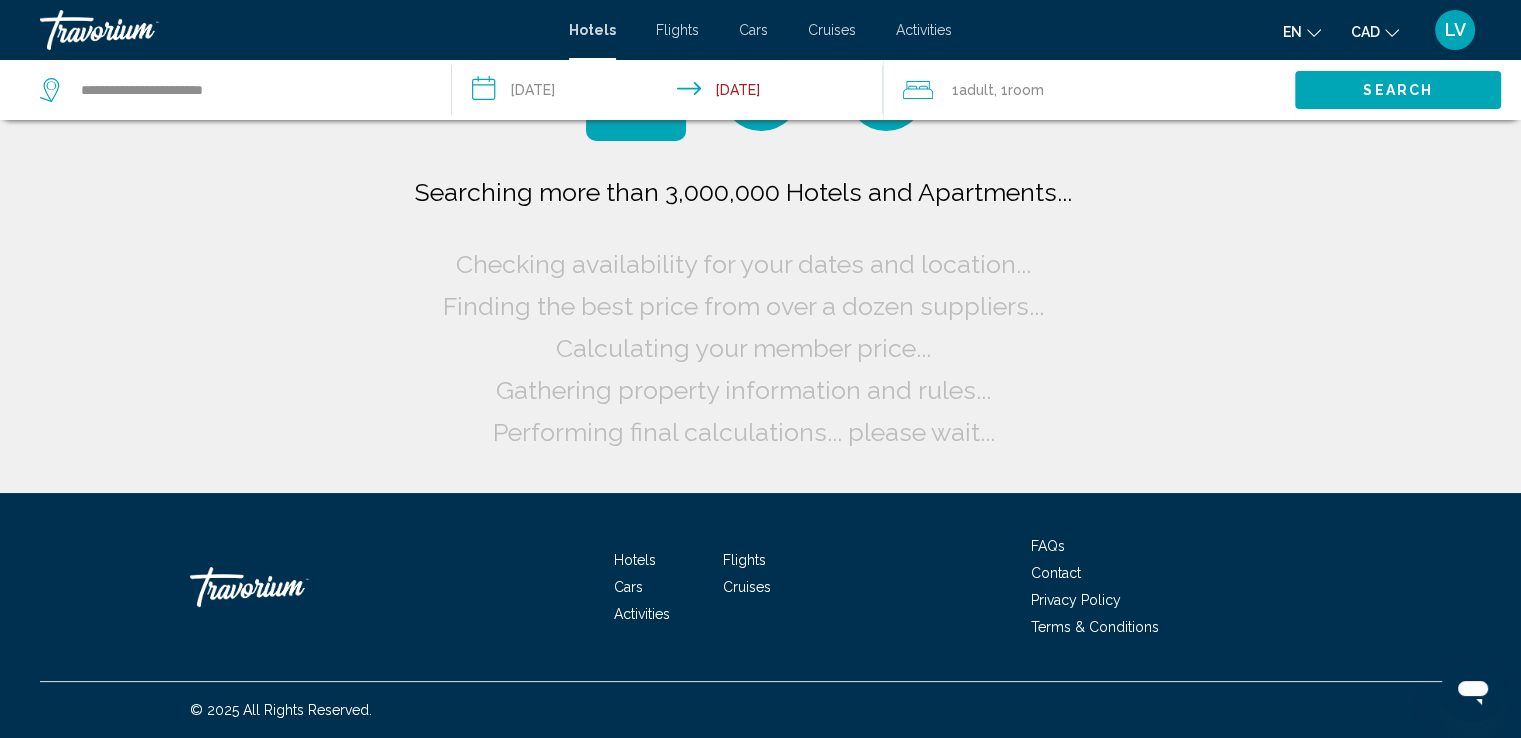 scroll, scrollTop: 0, scrollLeft: 0, axis: both 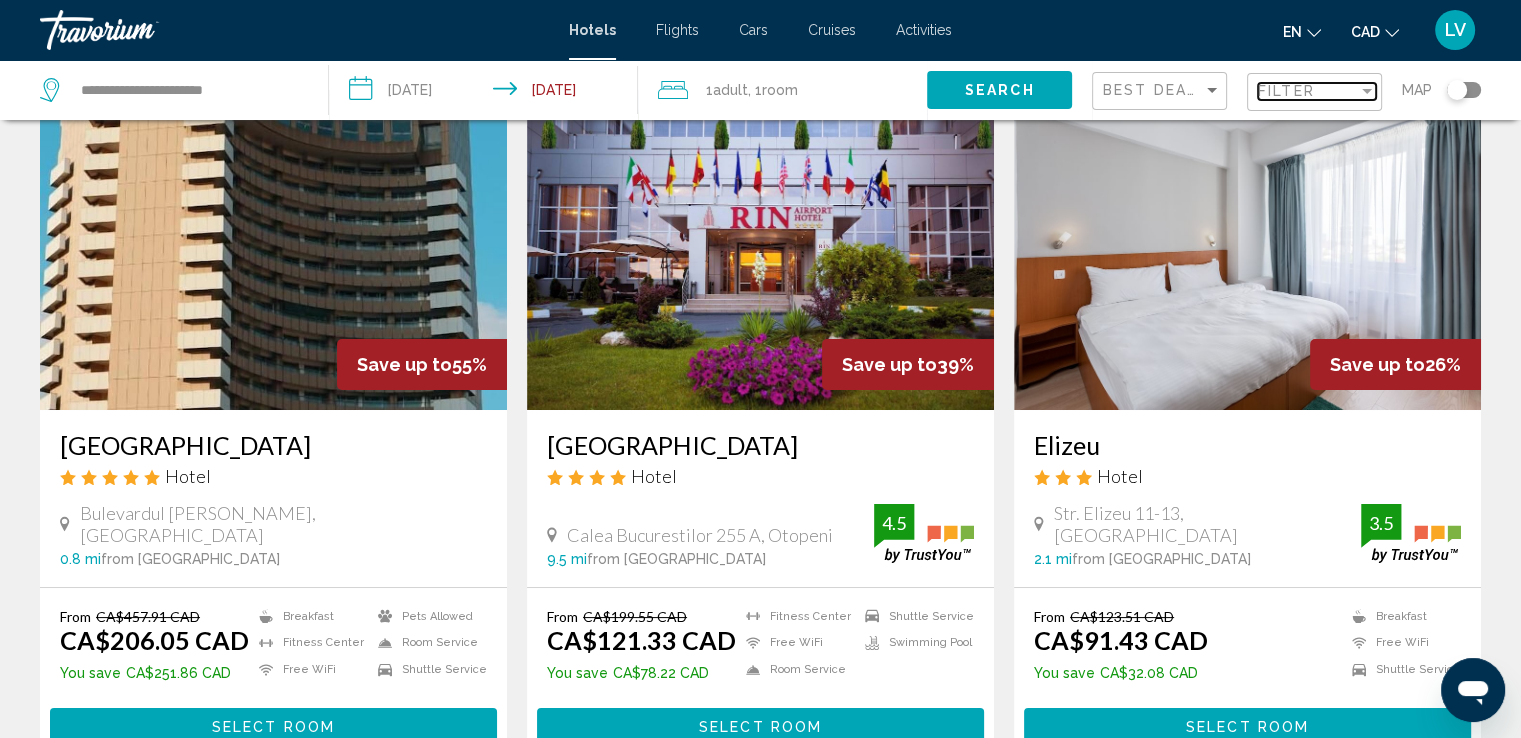 click on "Filter" at bounding box center (1286, 91) 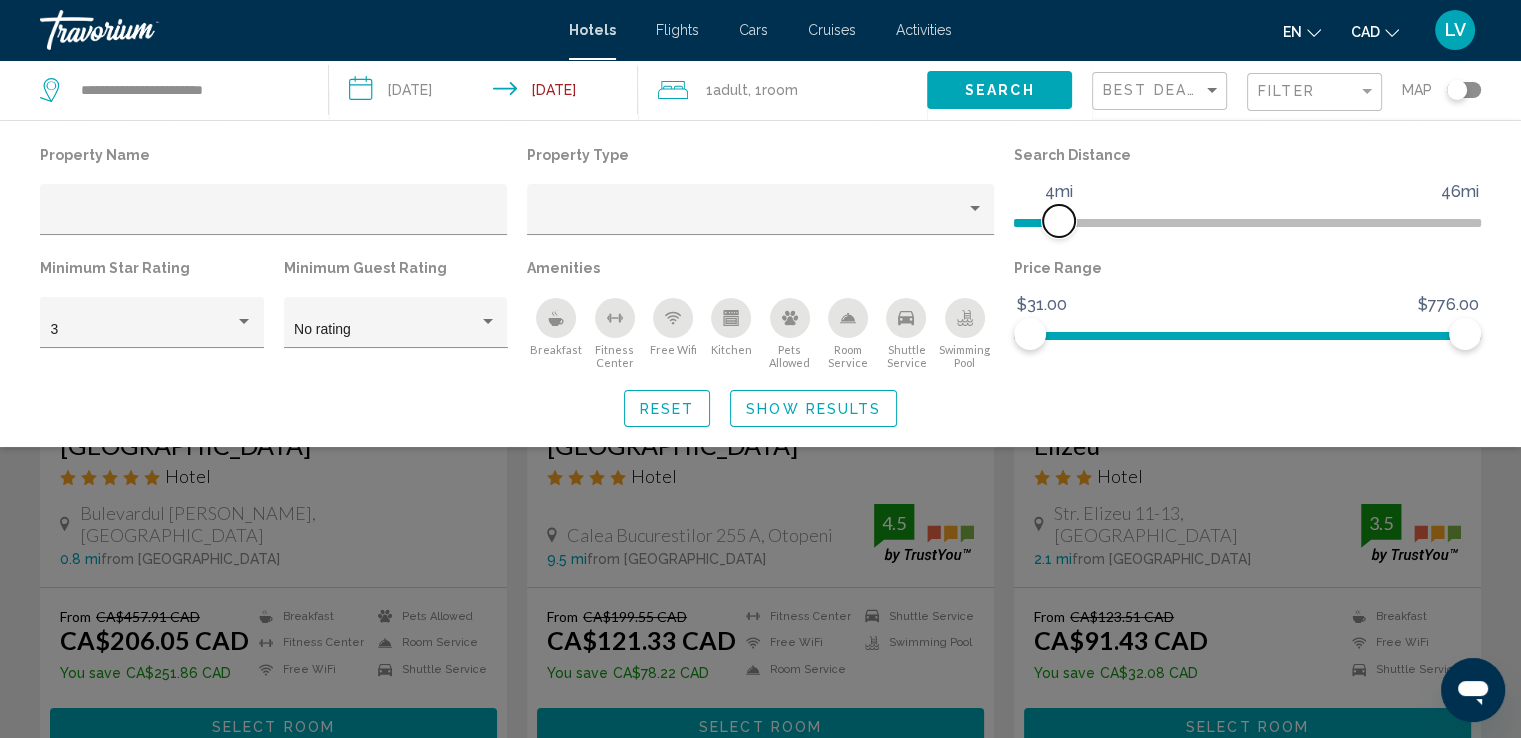 drag, startPoint x: 1308, startPoint y: 216, endPoint x: 1063, endPoint y: 241, distance: 246.2722 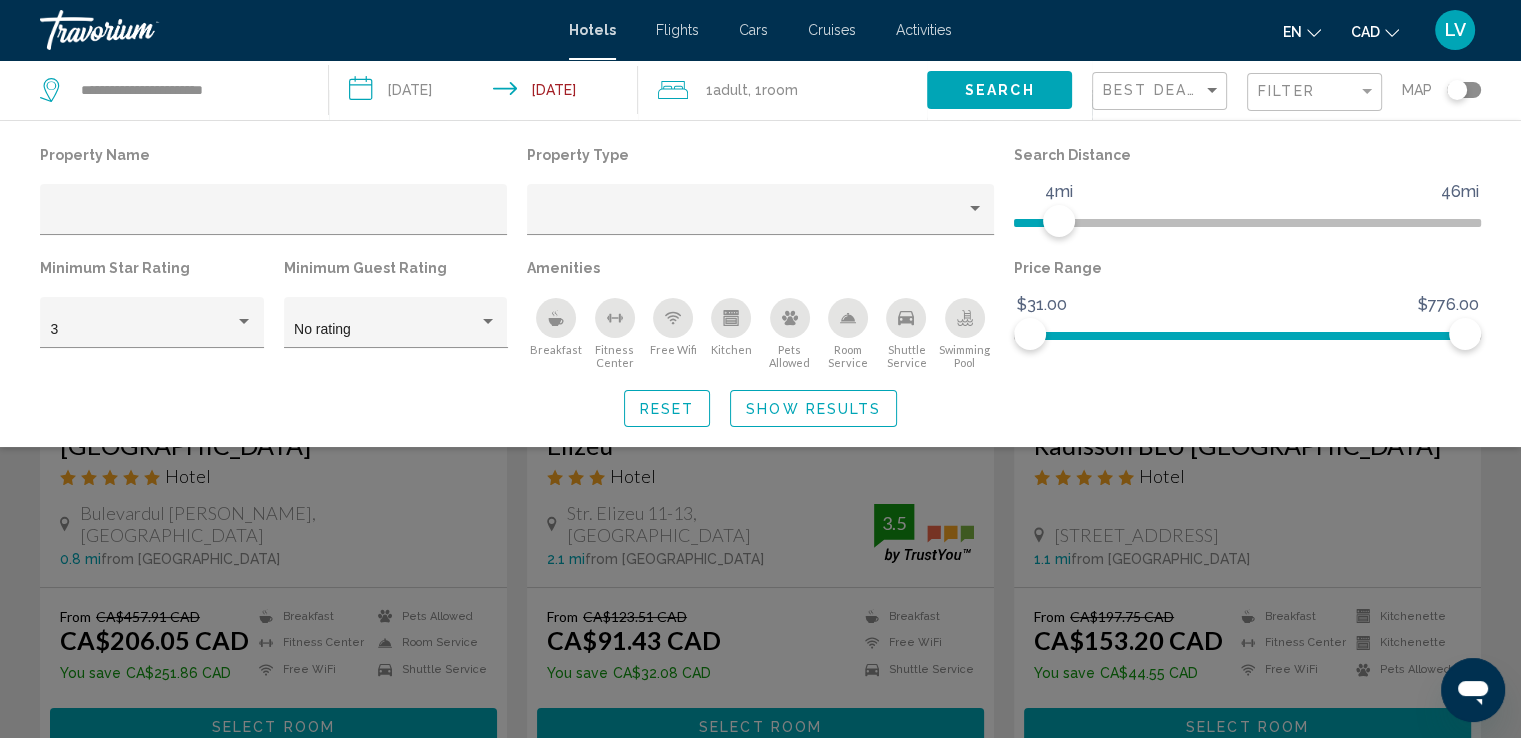 click on "Show Results" 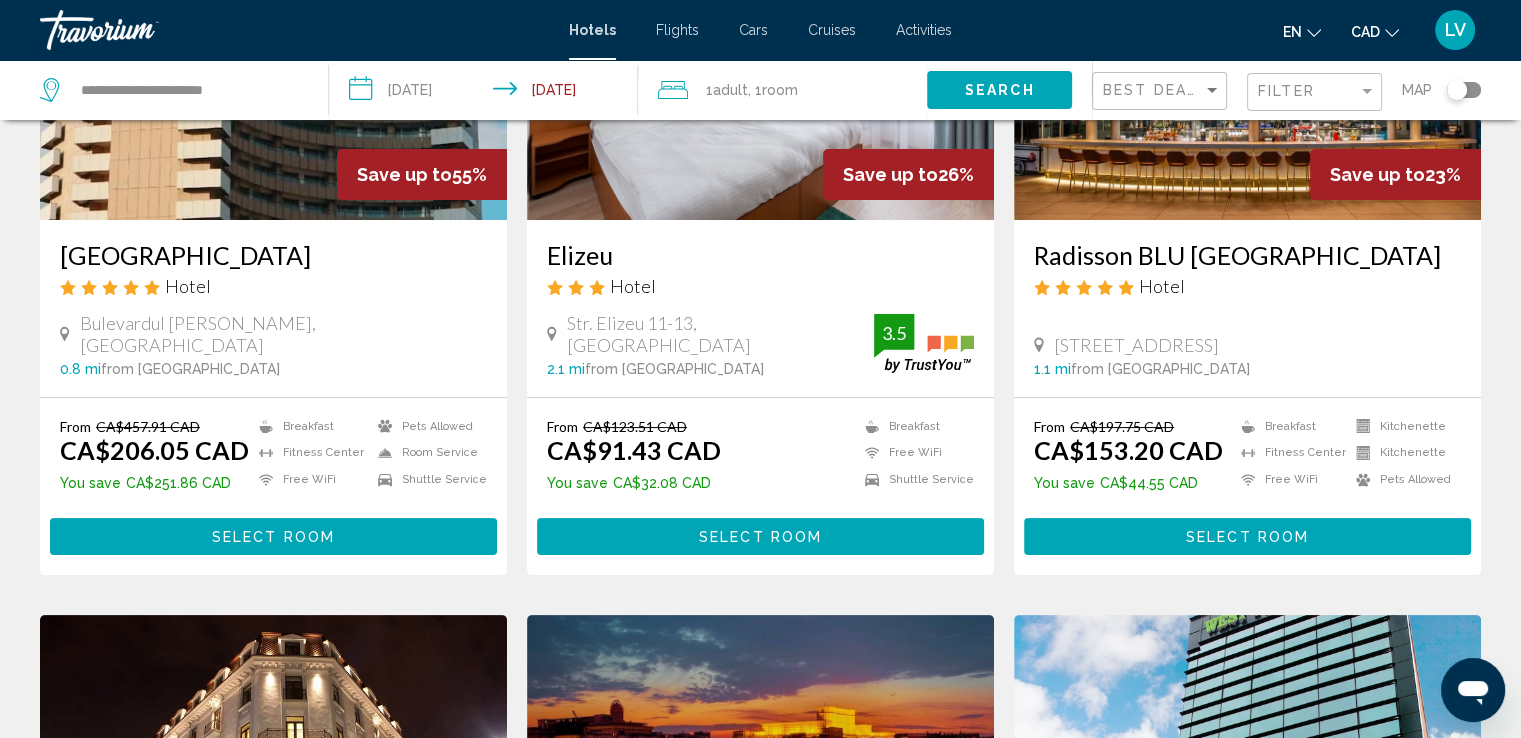 scroll, scrollTop: 300, scrollLeft: 0, axis: vertical 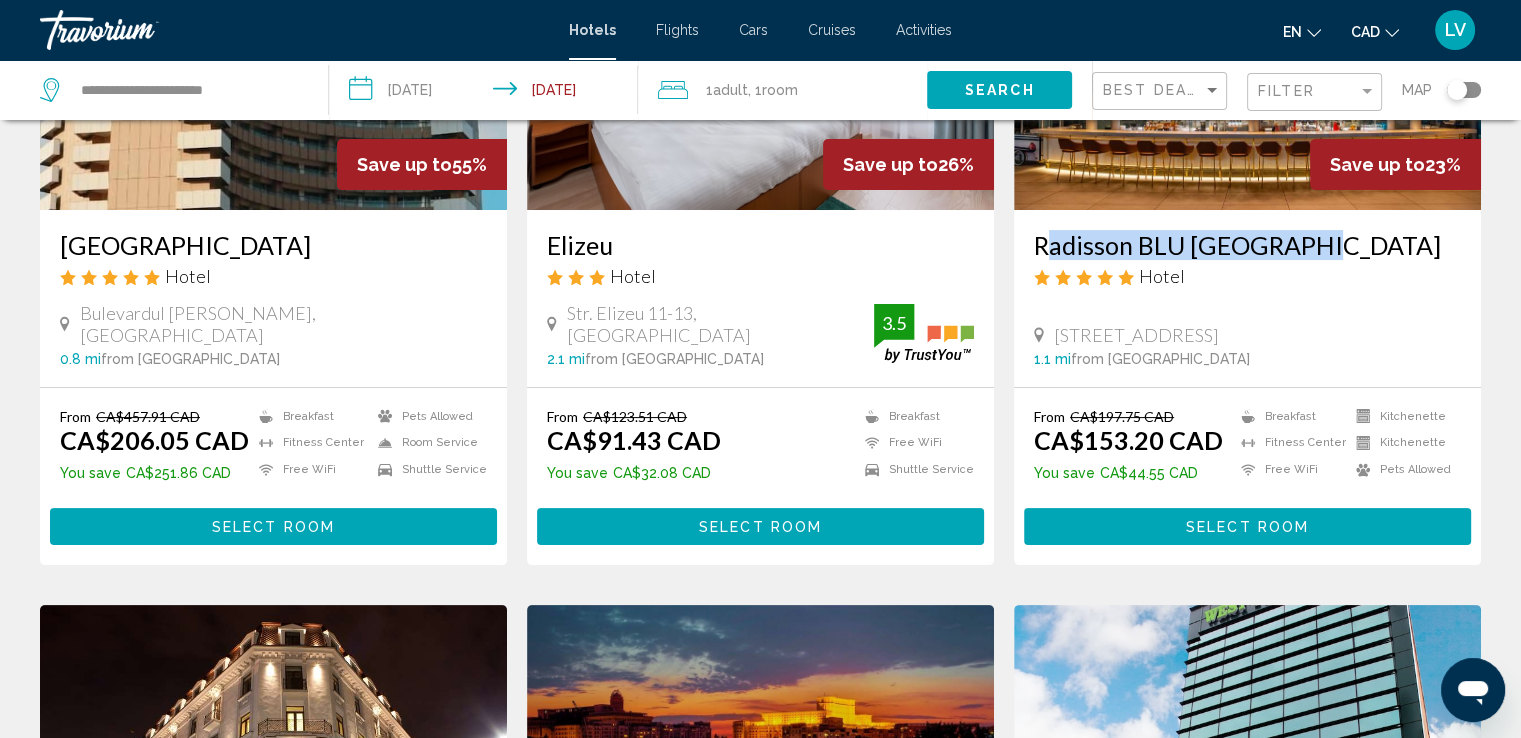 drag, startPoint x: 1024, startPoint y: 251, endPoint x: 1307, endPoint y: 257, distance: 283.0636 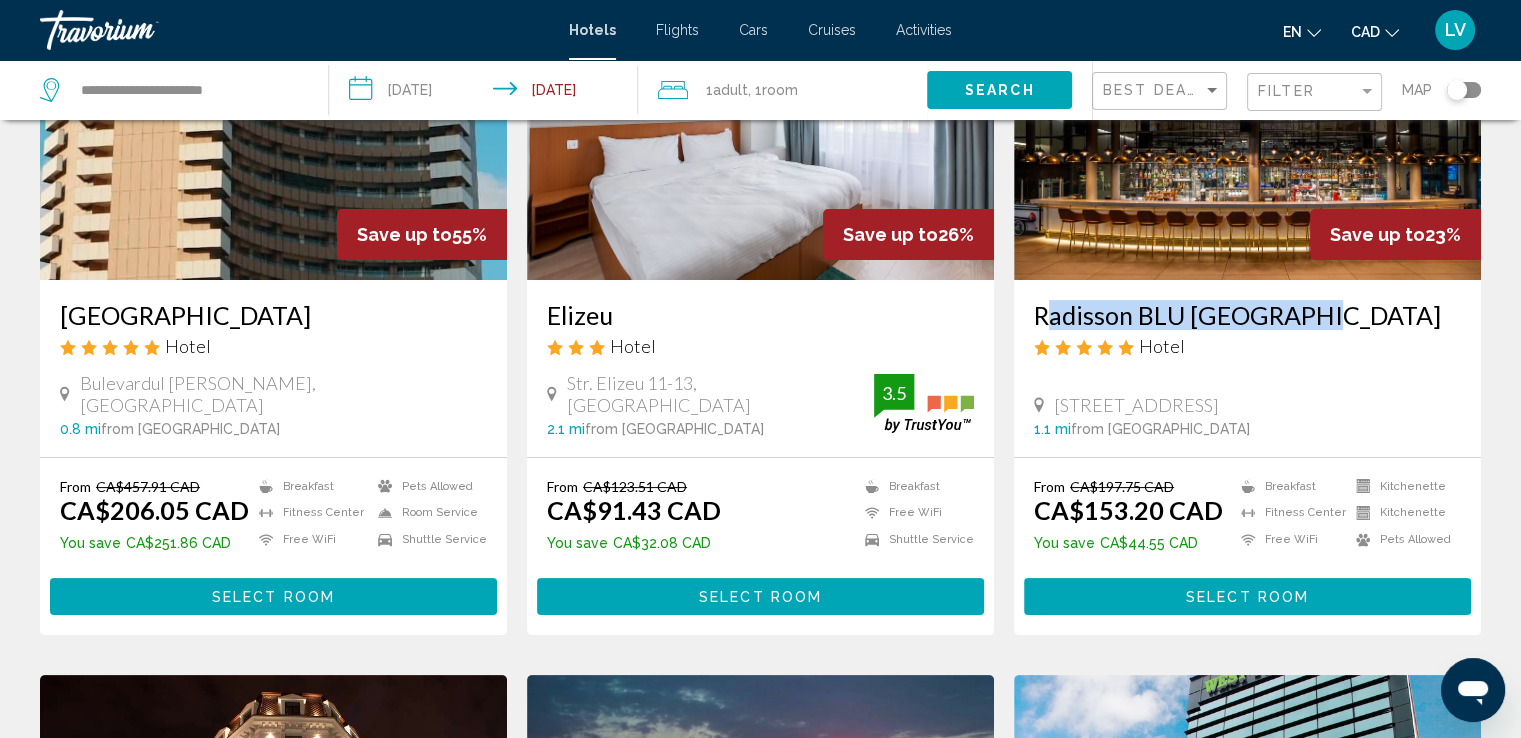 scroll, scrollTop: 200, scrollLeft: 0, axis: vertical 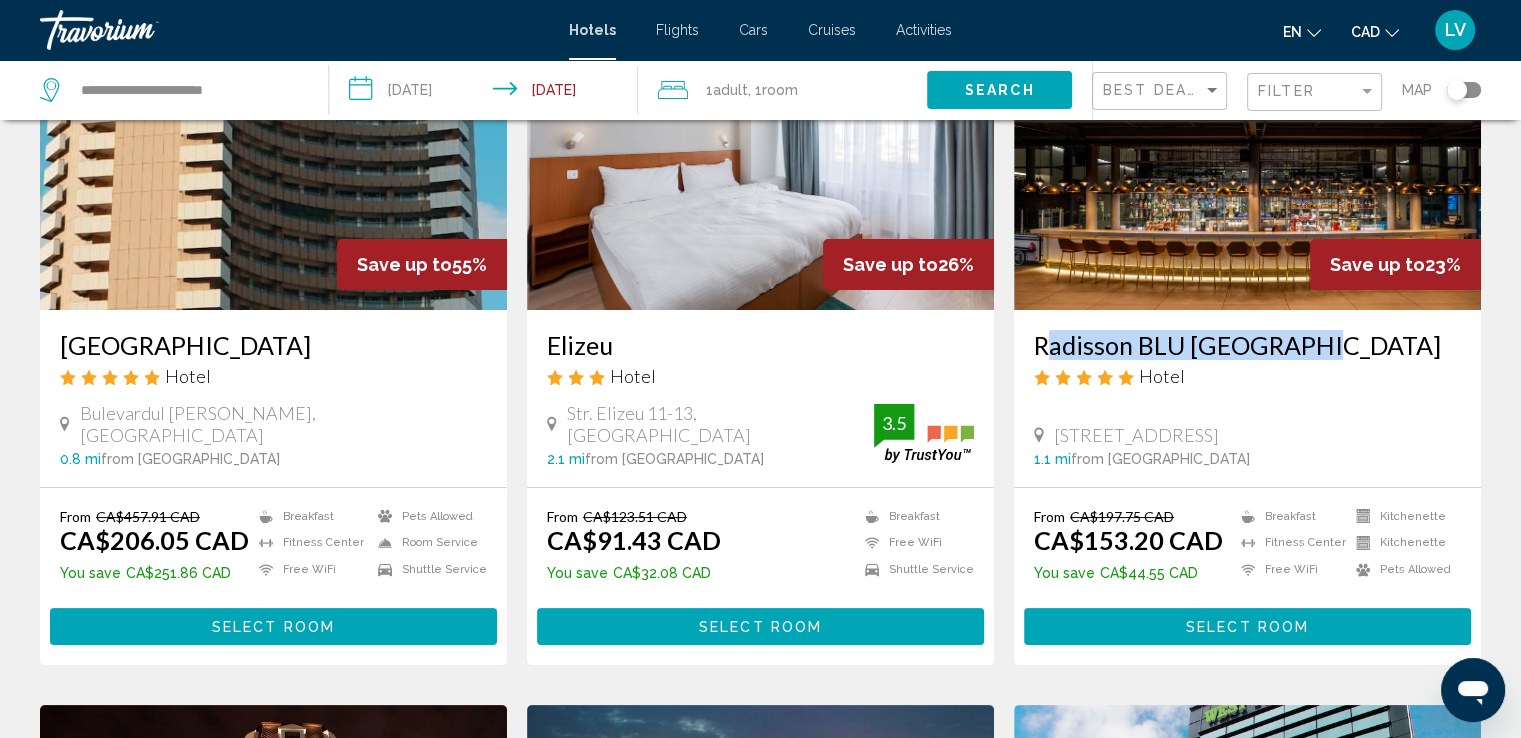 click on "Select Room" at bounding box center (1247, 626) 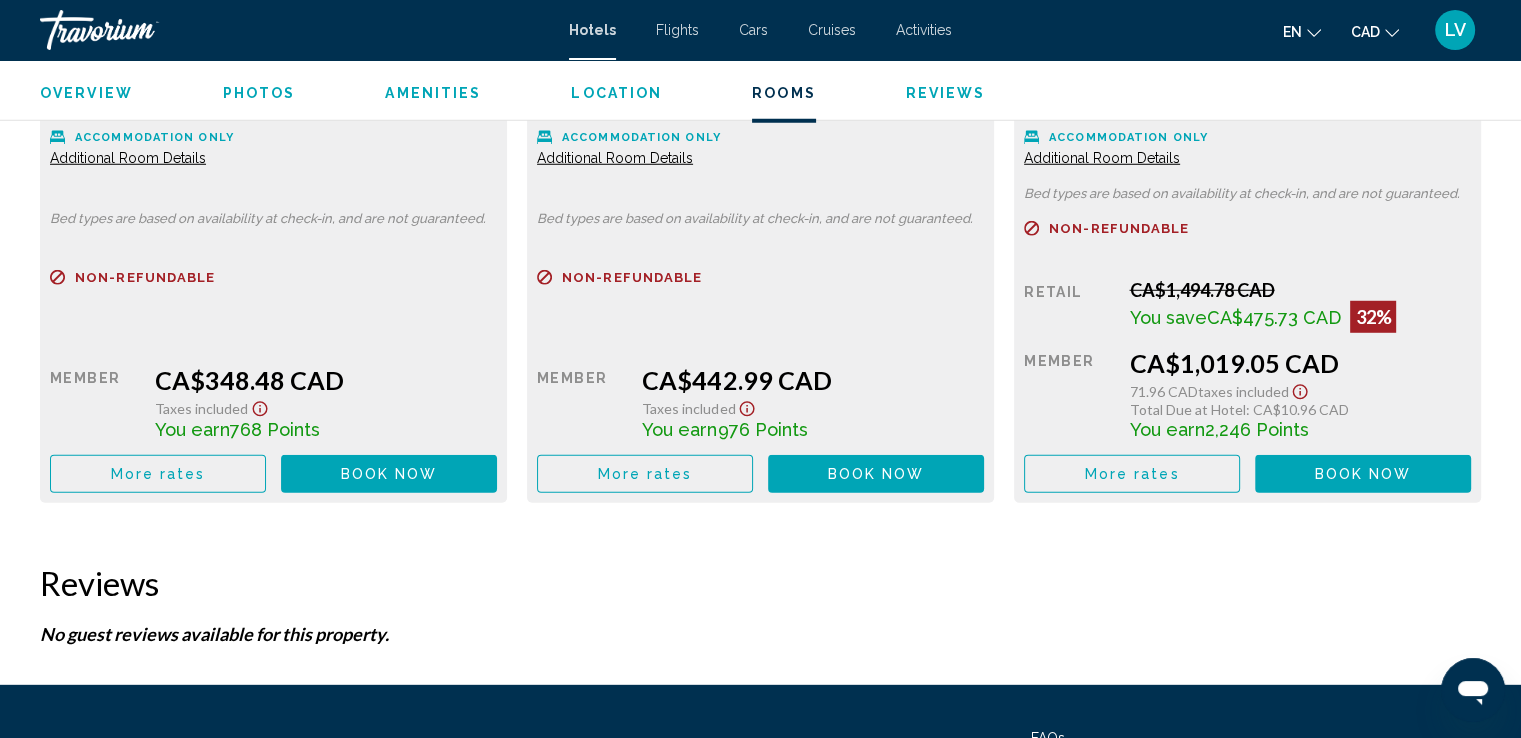 scroll, scrollTop: 5576, scrollLeft: 0, axis: vertical 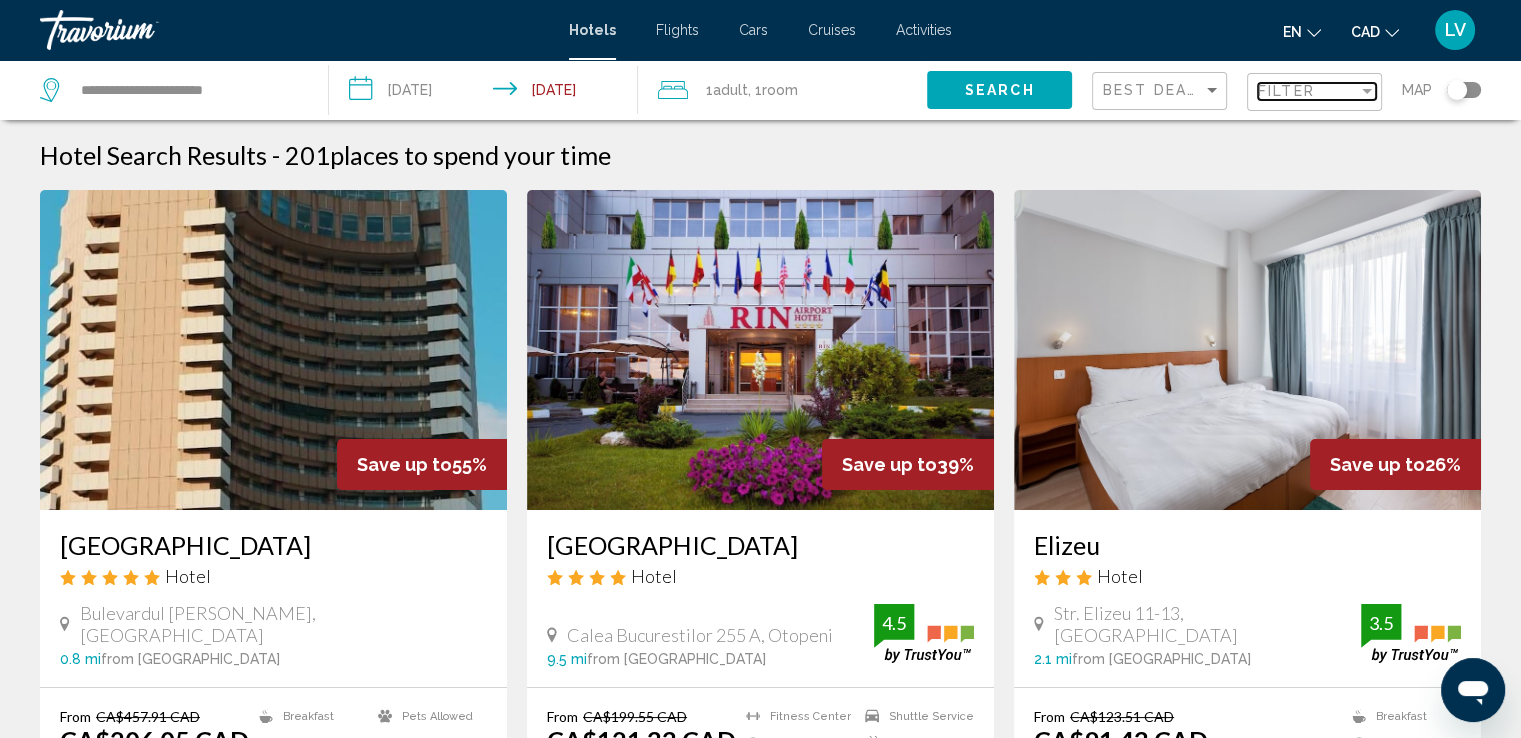 click on "Filter" at bounding box center [1286, 91] 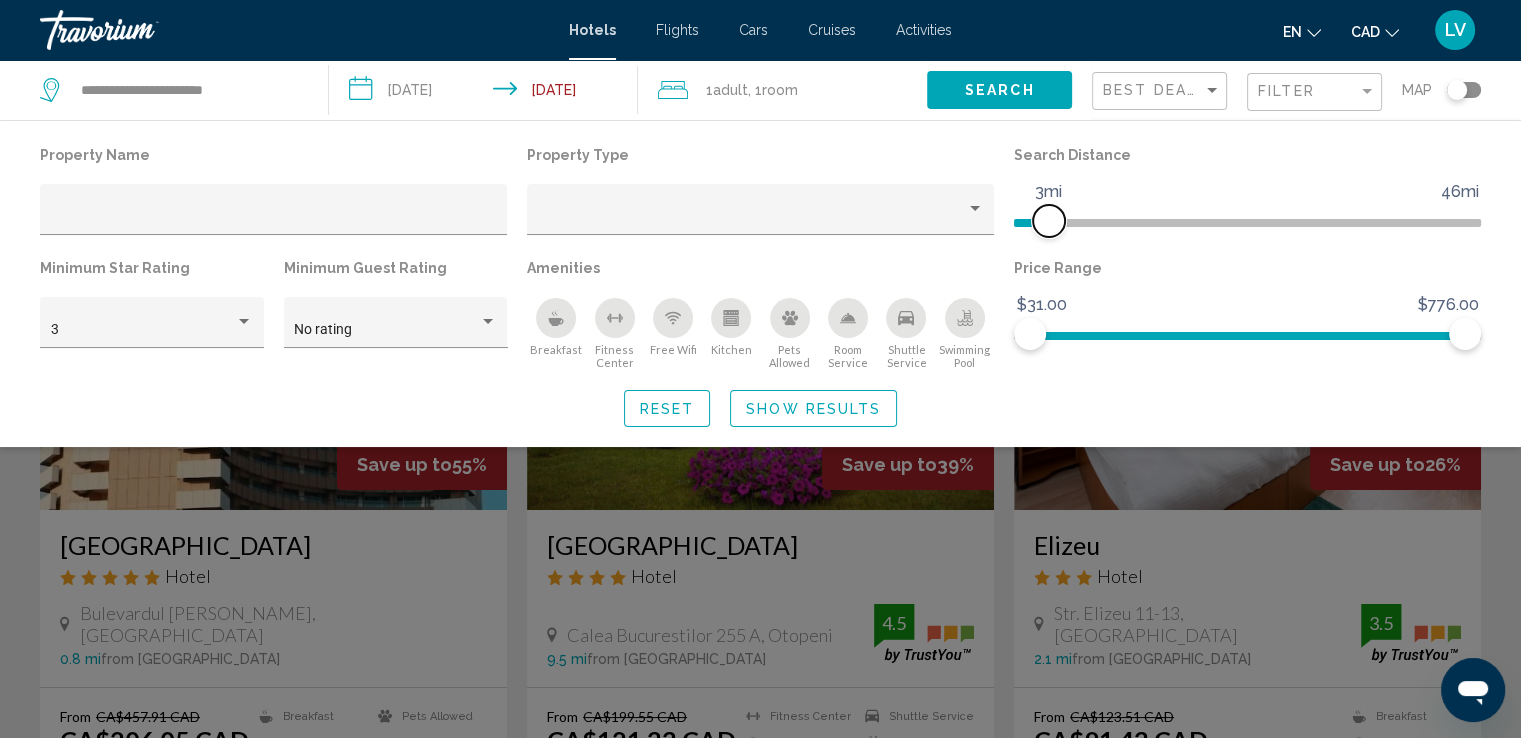 drag, startPoint x: 1303, startPoint y: 213, endPoint x: 1052, endPoint y: 242, distance: 252.66974 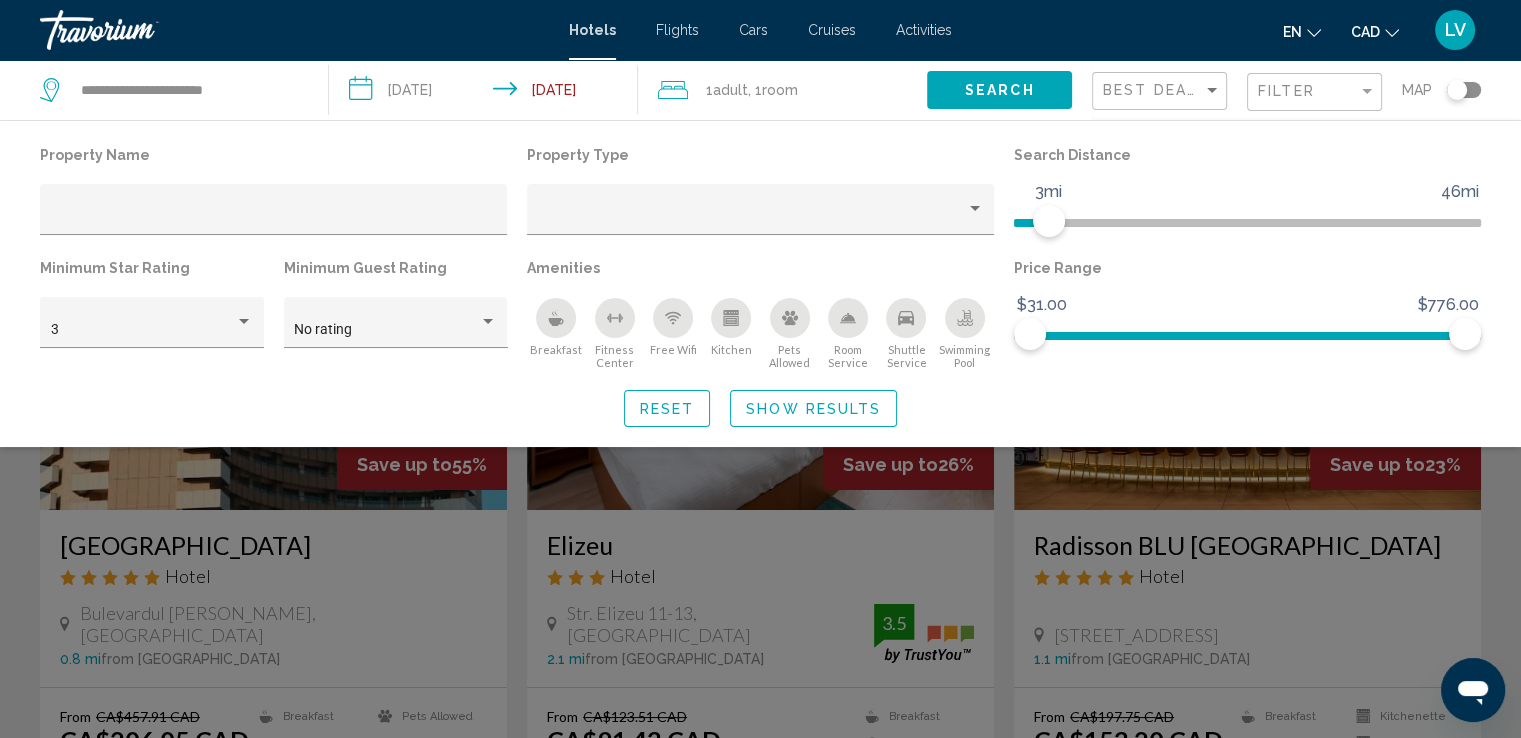 click on "Show Results" 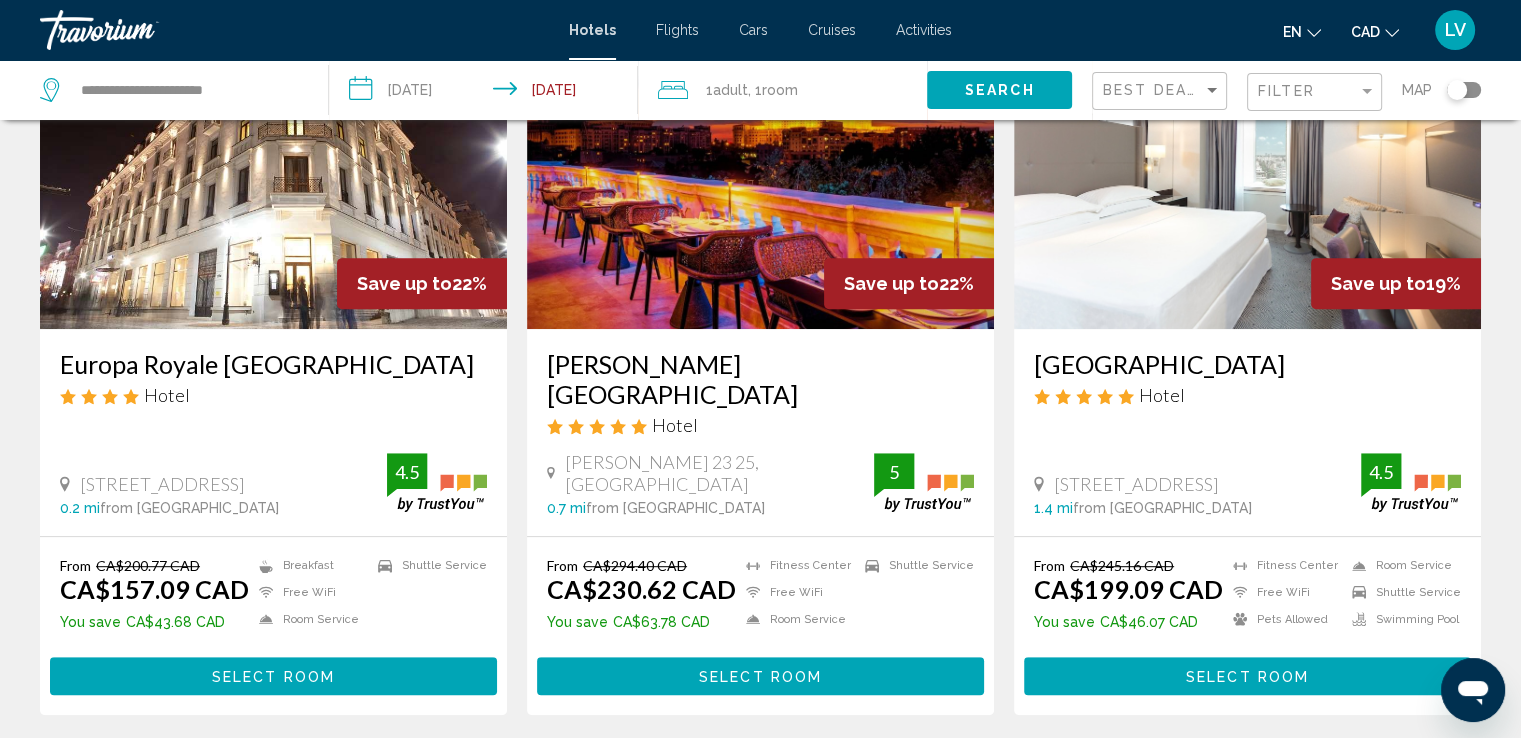 scroll, scrollTop: 900, scrollLeft: 0, axis: vertical 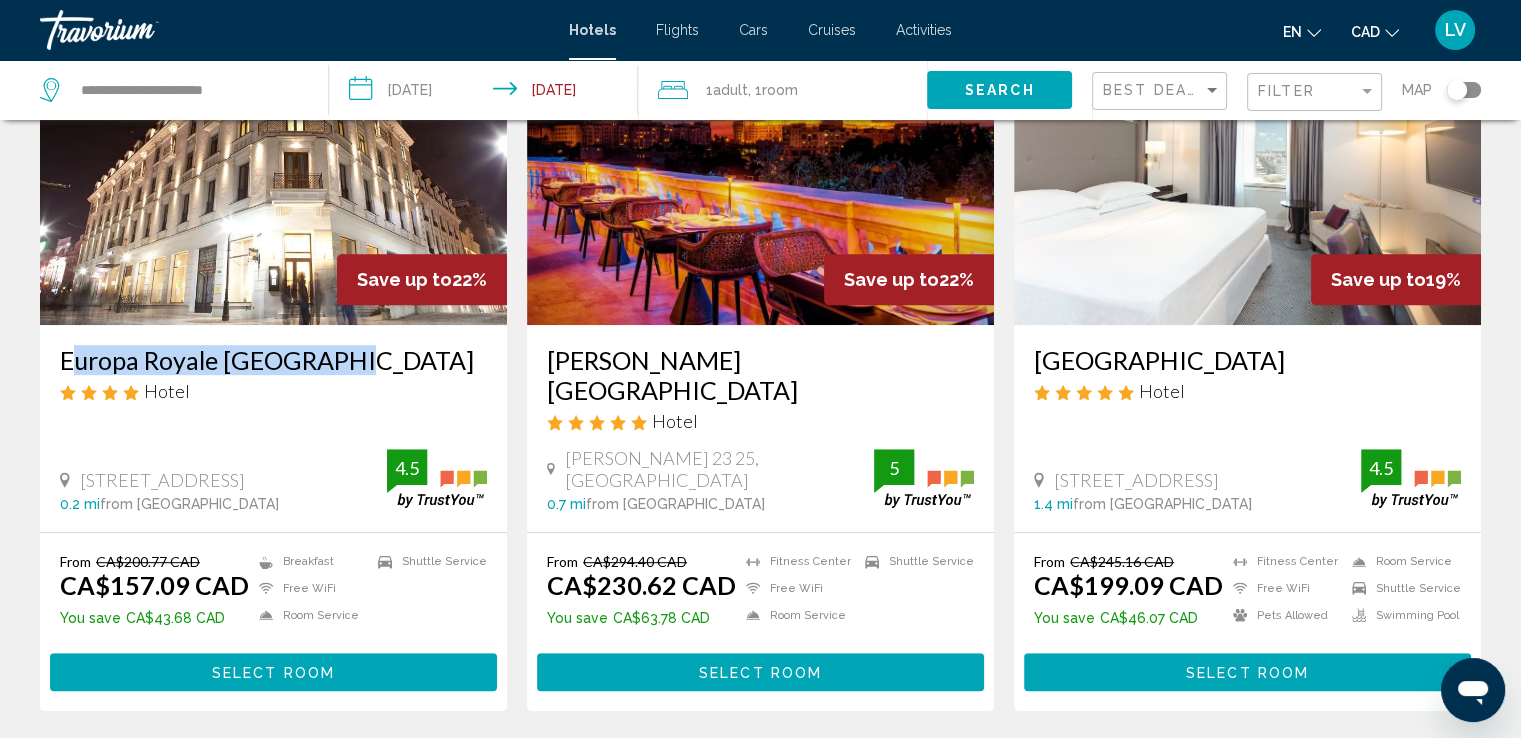 drag, startPoint x: 59, startPoint y: 349, endPoint x: 367, endPoint y: 362, distance: 308.27423 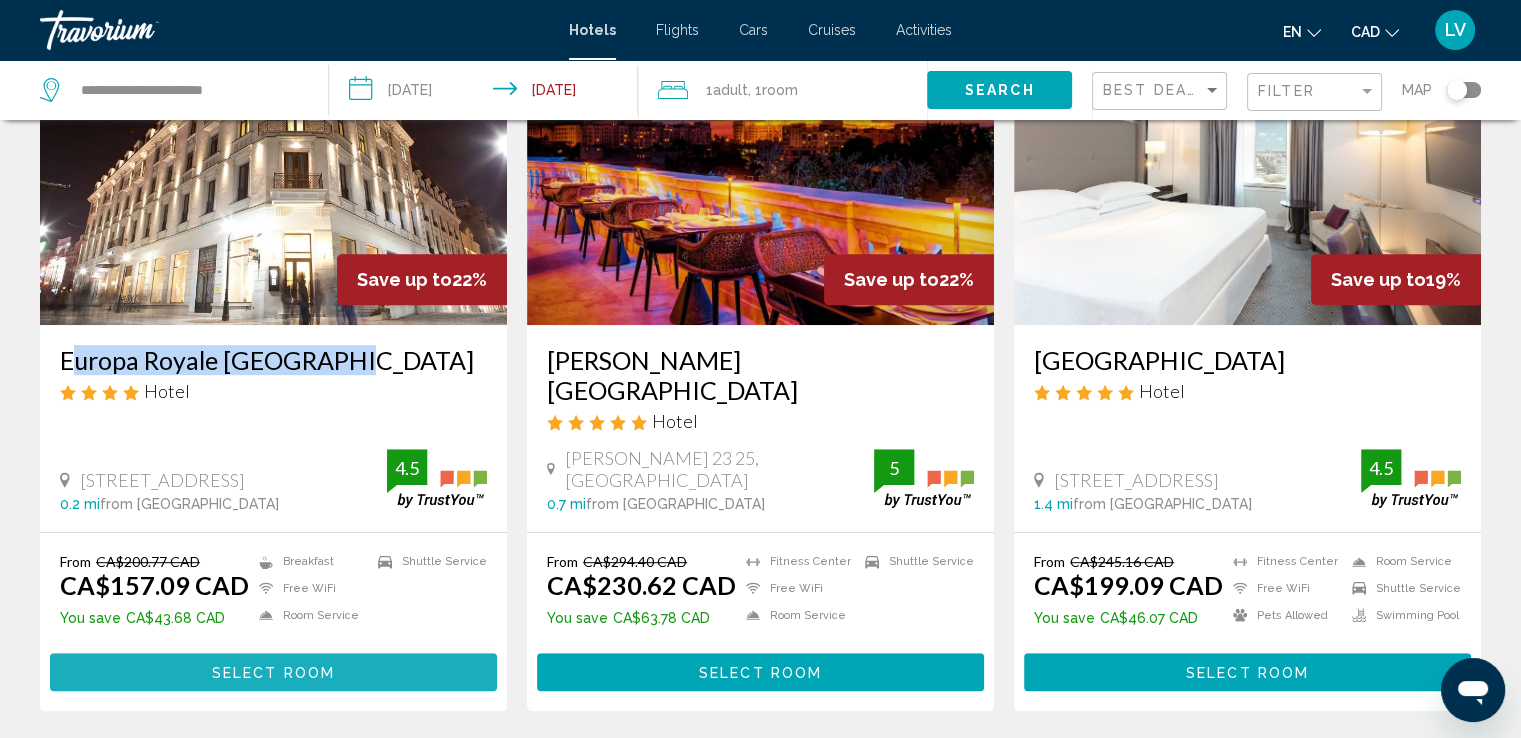 click on "Select Room" at bounding box center [273, 671] 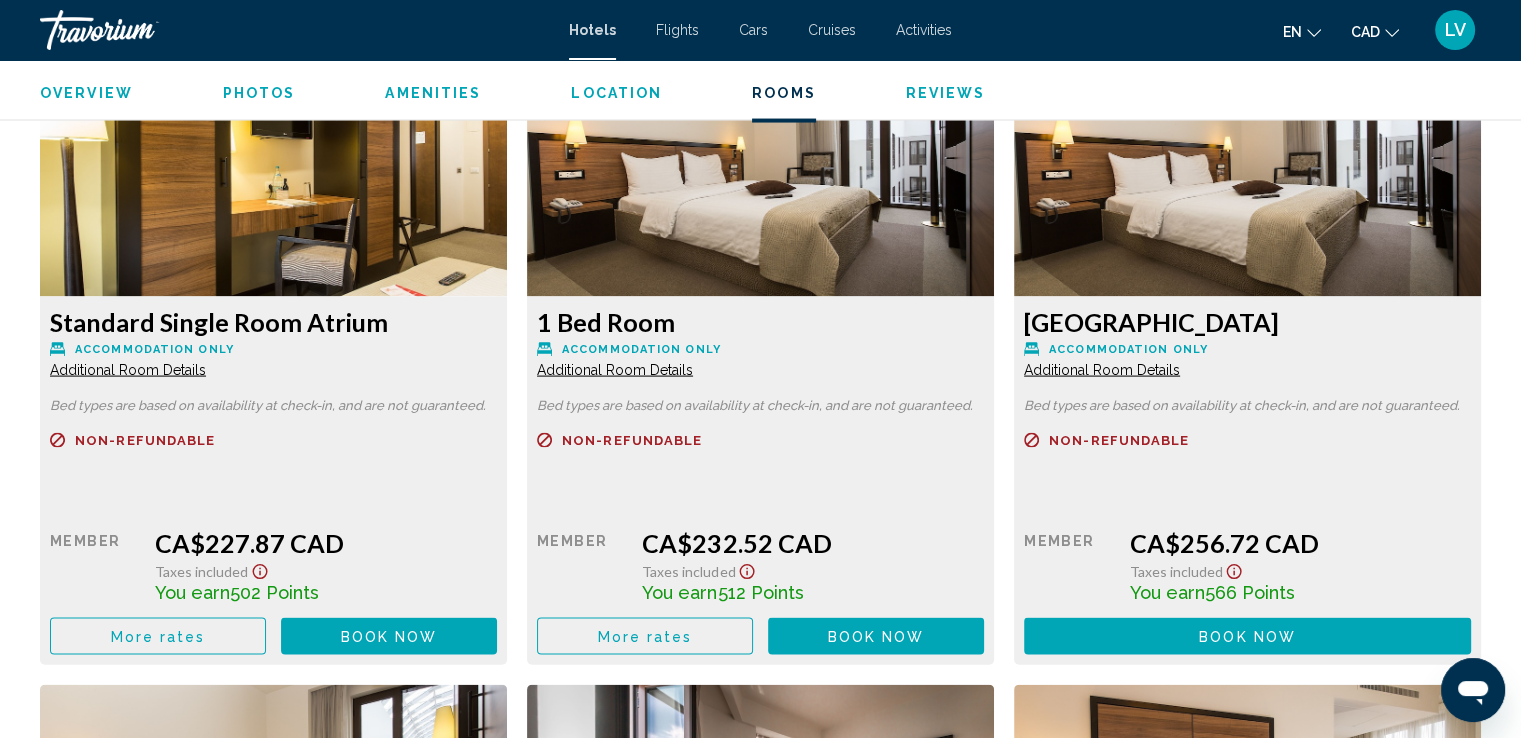 scroll, scrollTop: 4100, scrollLeft: 0, axis: vertical 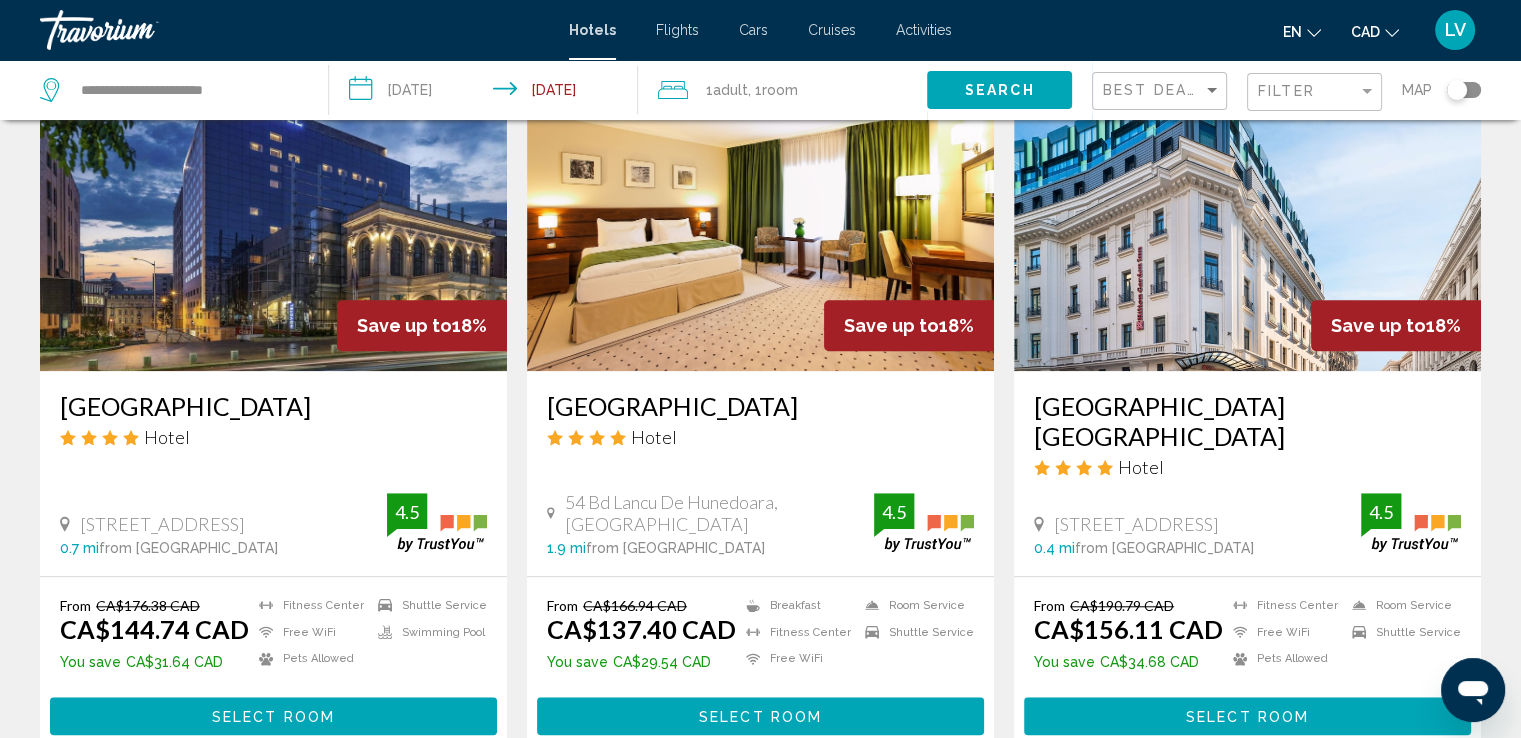 click on "[GEOGRAPHIC_DATA]" at bounding box center (273, 406) 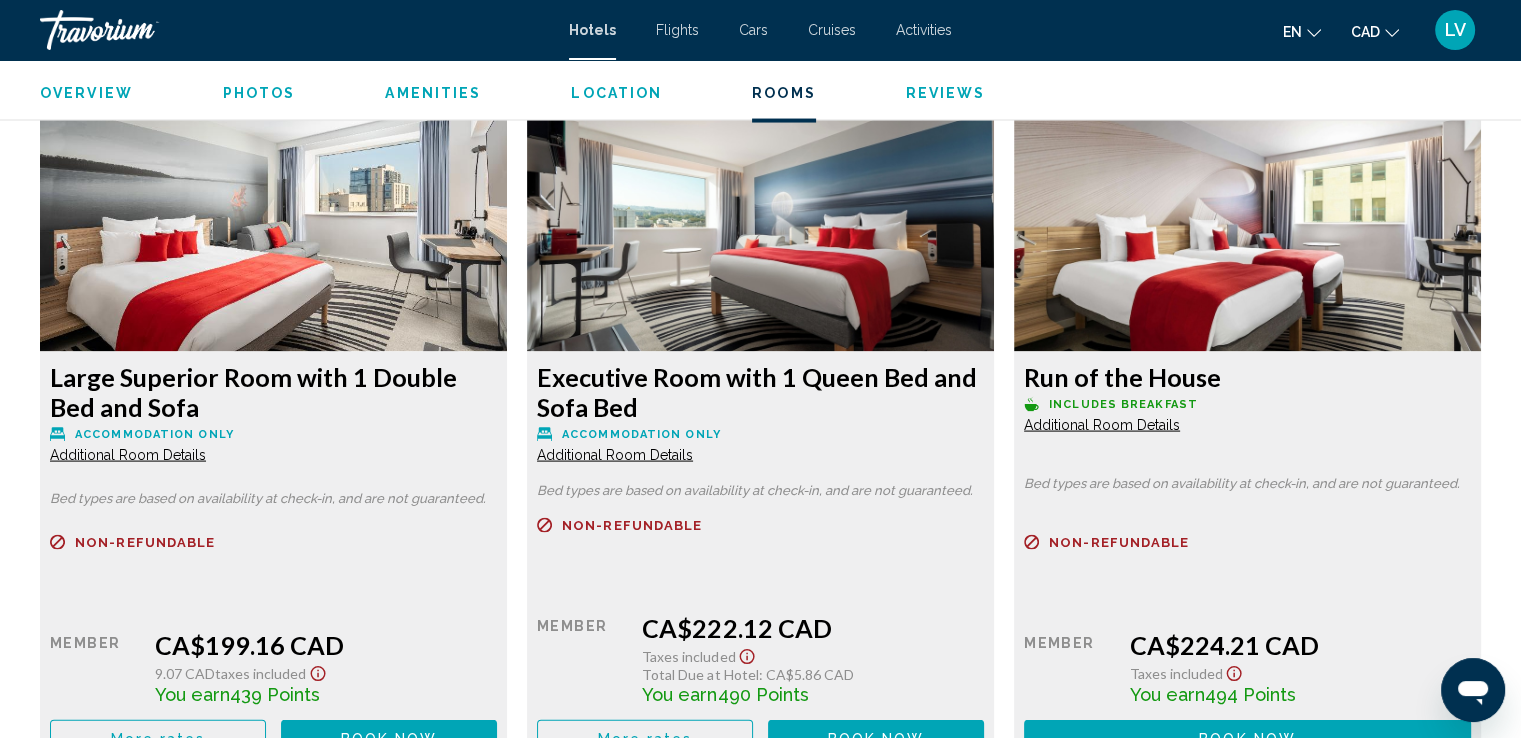 scroll, scrollTop: 4100, scrollLeft: 0, axis: vertical 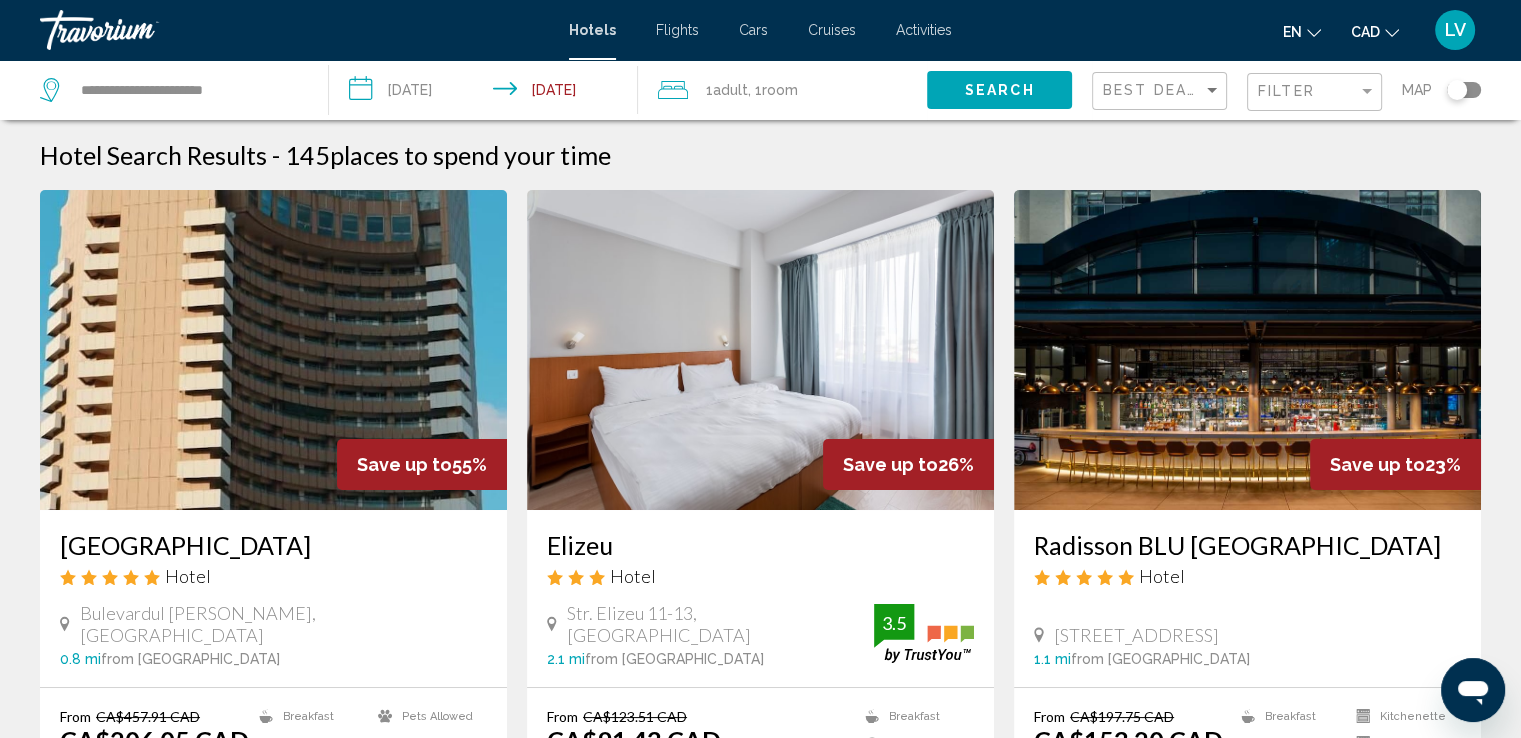 click on "Best Deals" 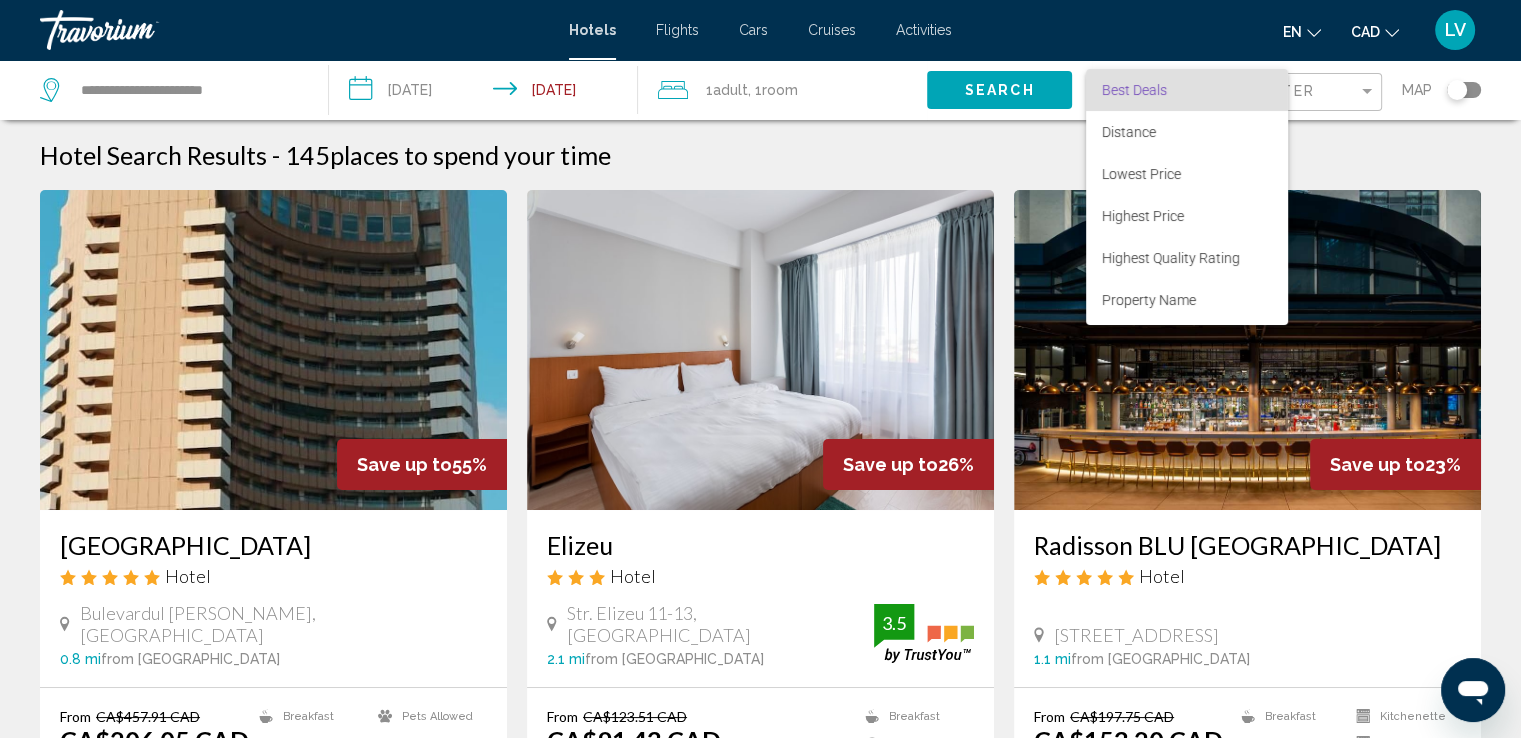 click on "Best Deals" at bounding box center [1187, 90] 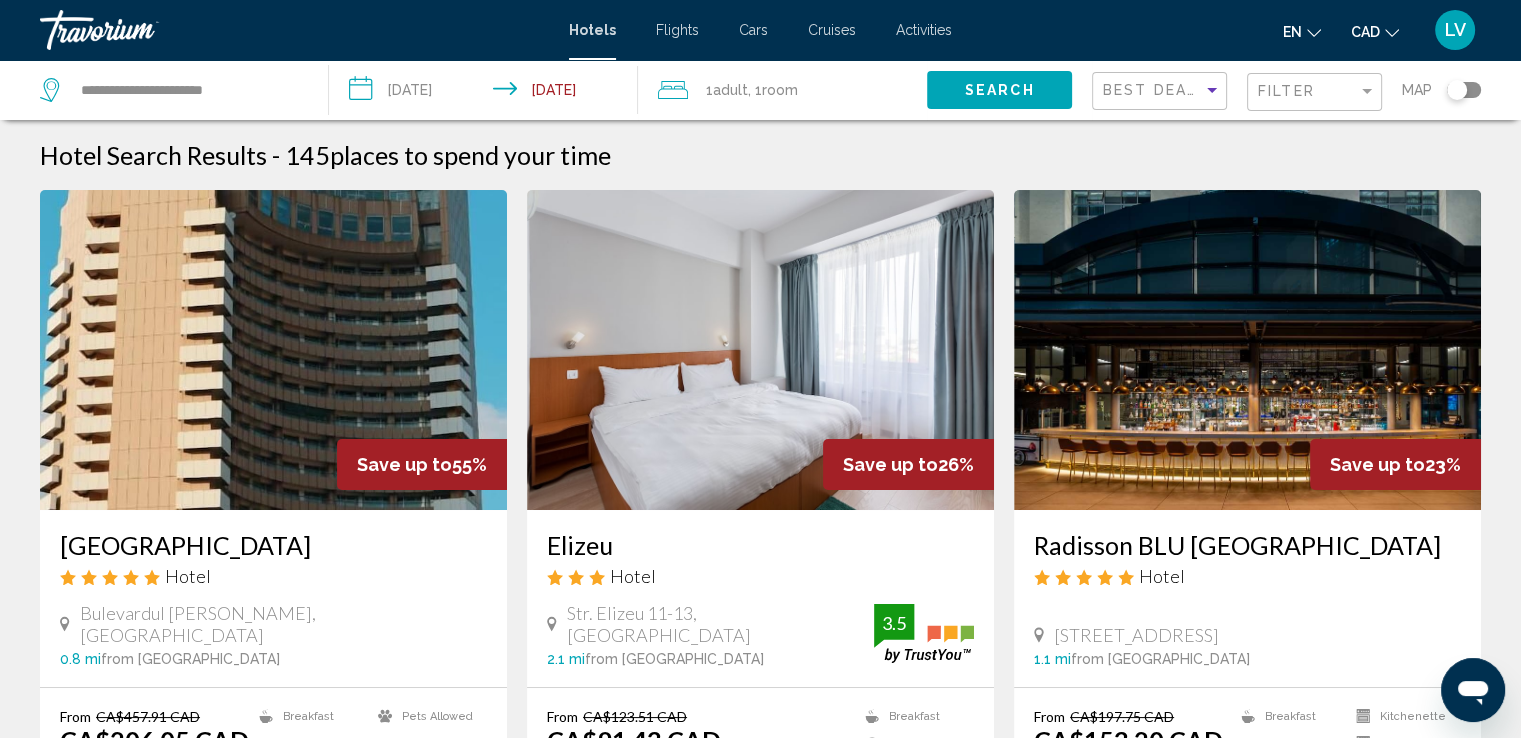 click on "Filter" 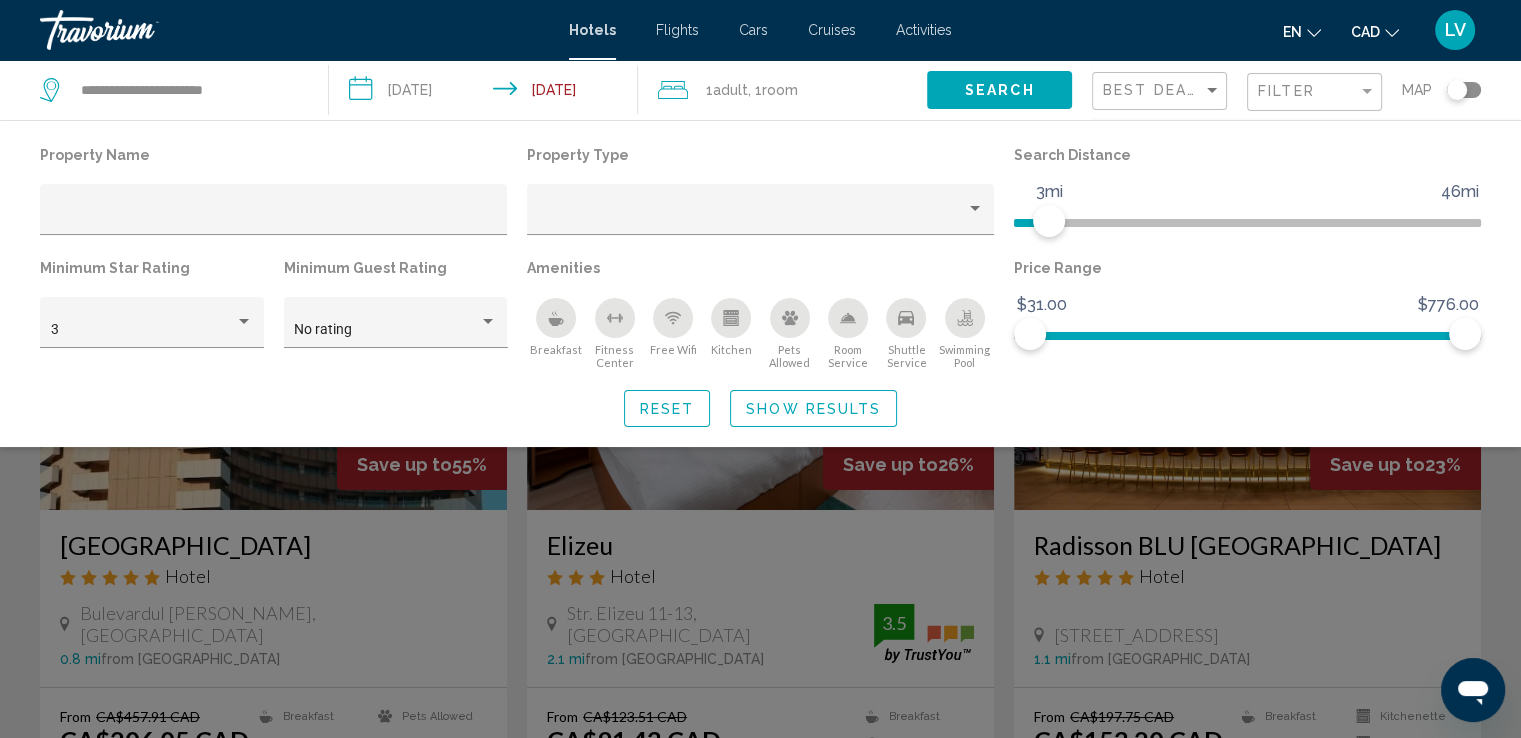 click 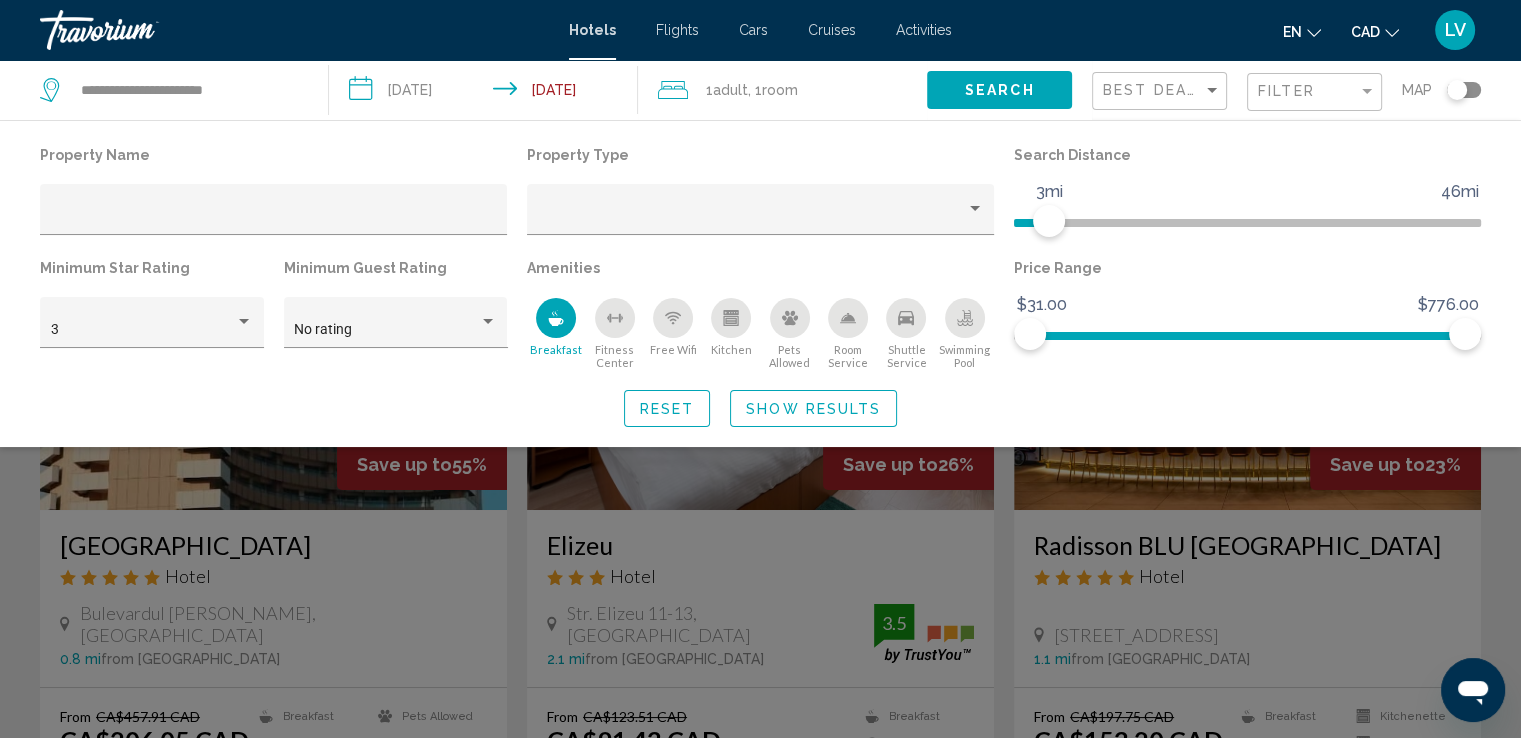 click on "Show Results" 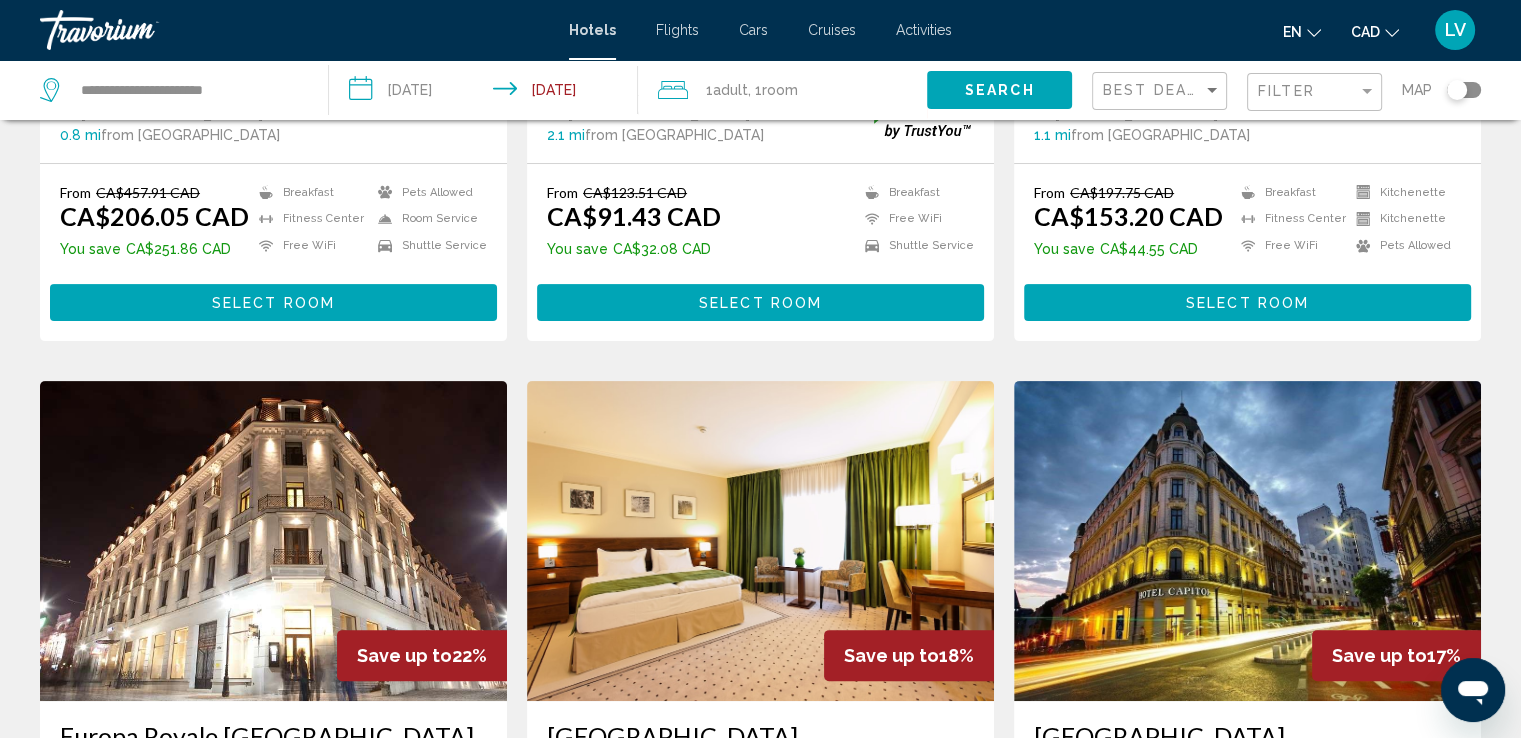 scroll, scrollTop: 800, scrollLeft: 0, axis: vertical 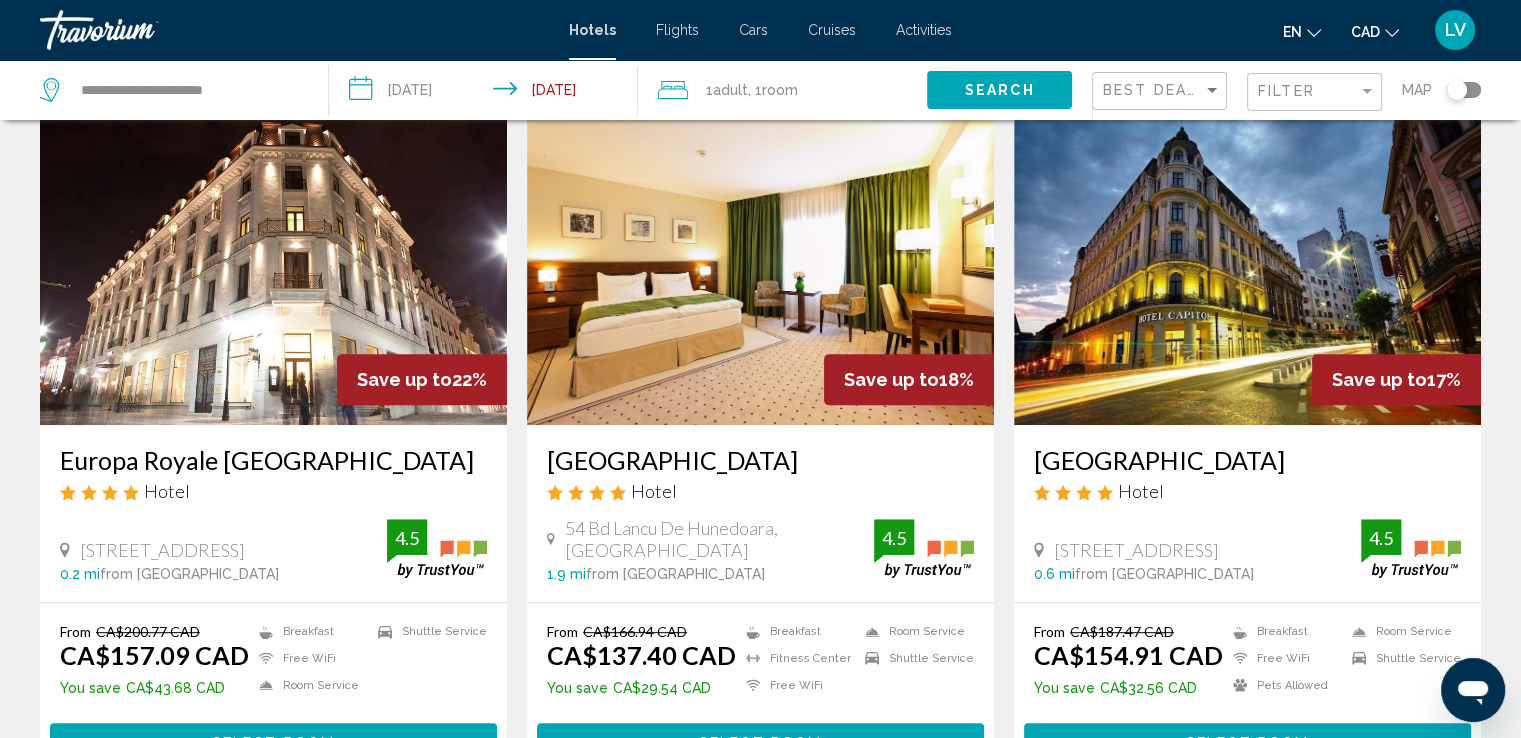 click on "[GEOGRAPHIC_DATA]" at bounding box center (1247, 460) 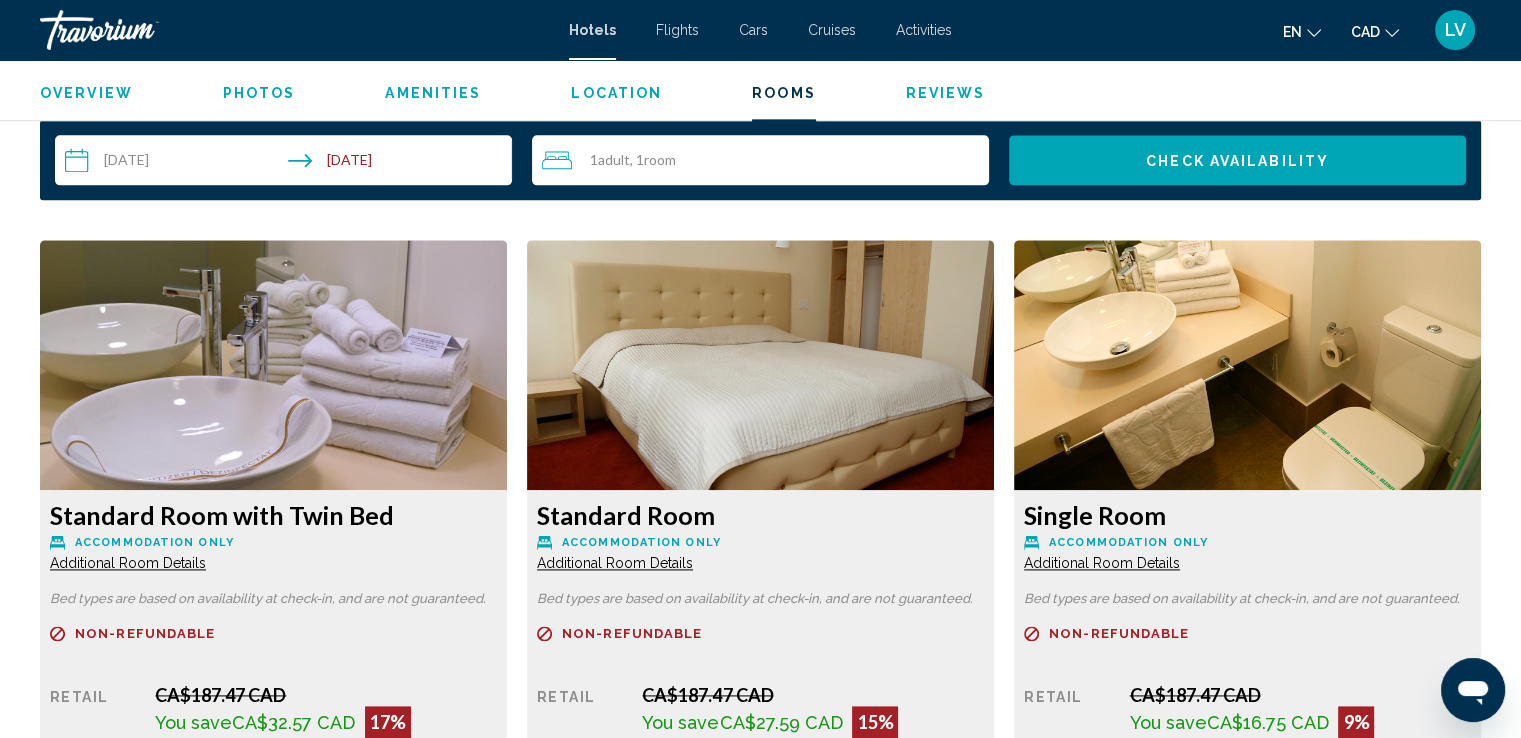 scroll, scrollTop: 2600, scrollLeft: 0, axis: vertical 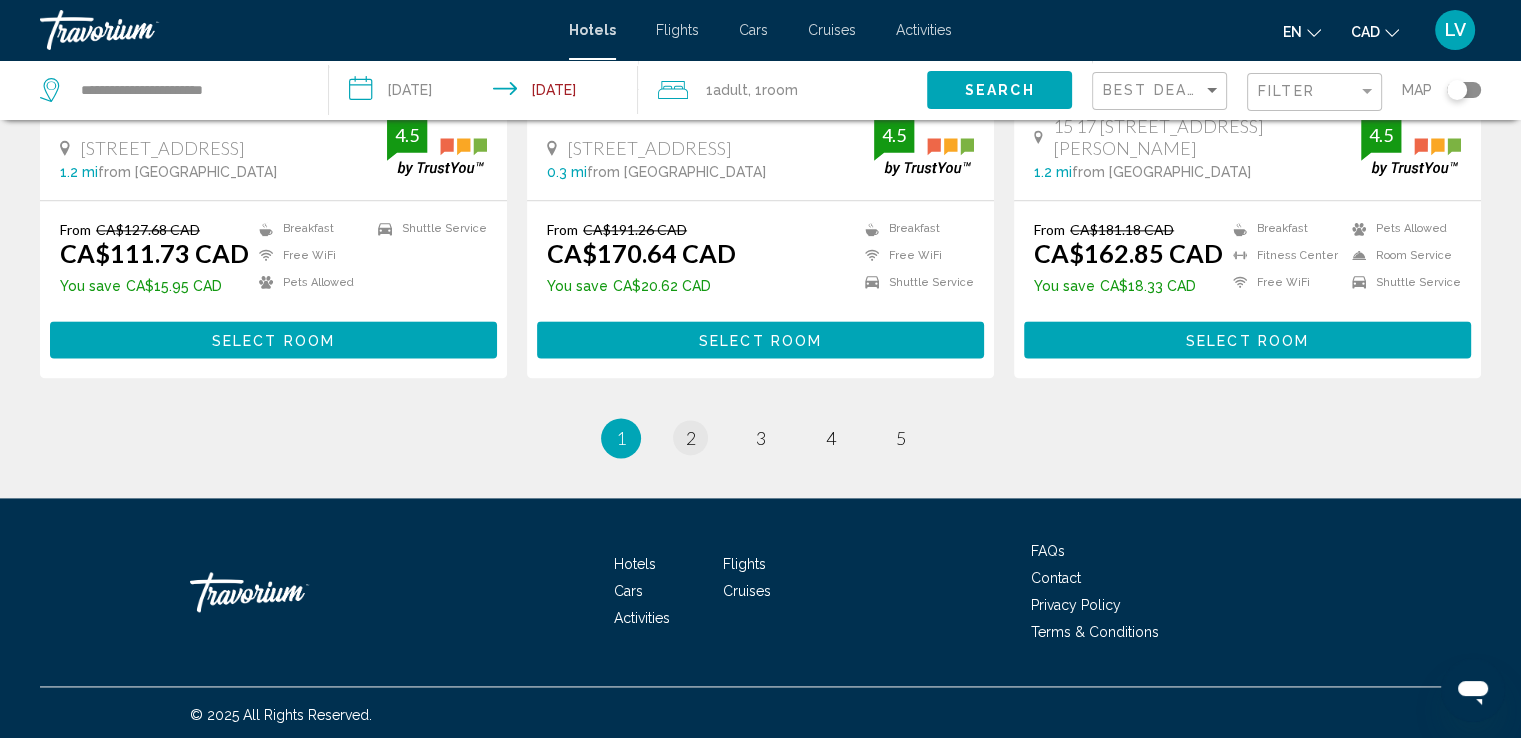 click on "page  2" at bounding box center [691, 438] 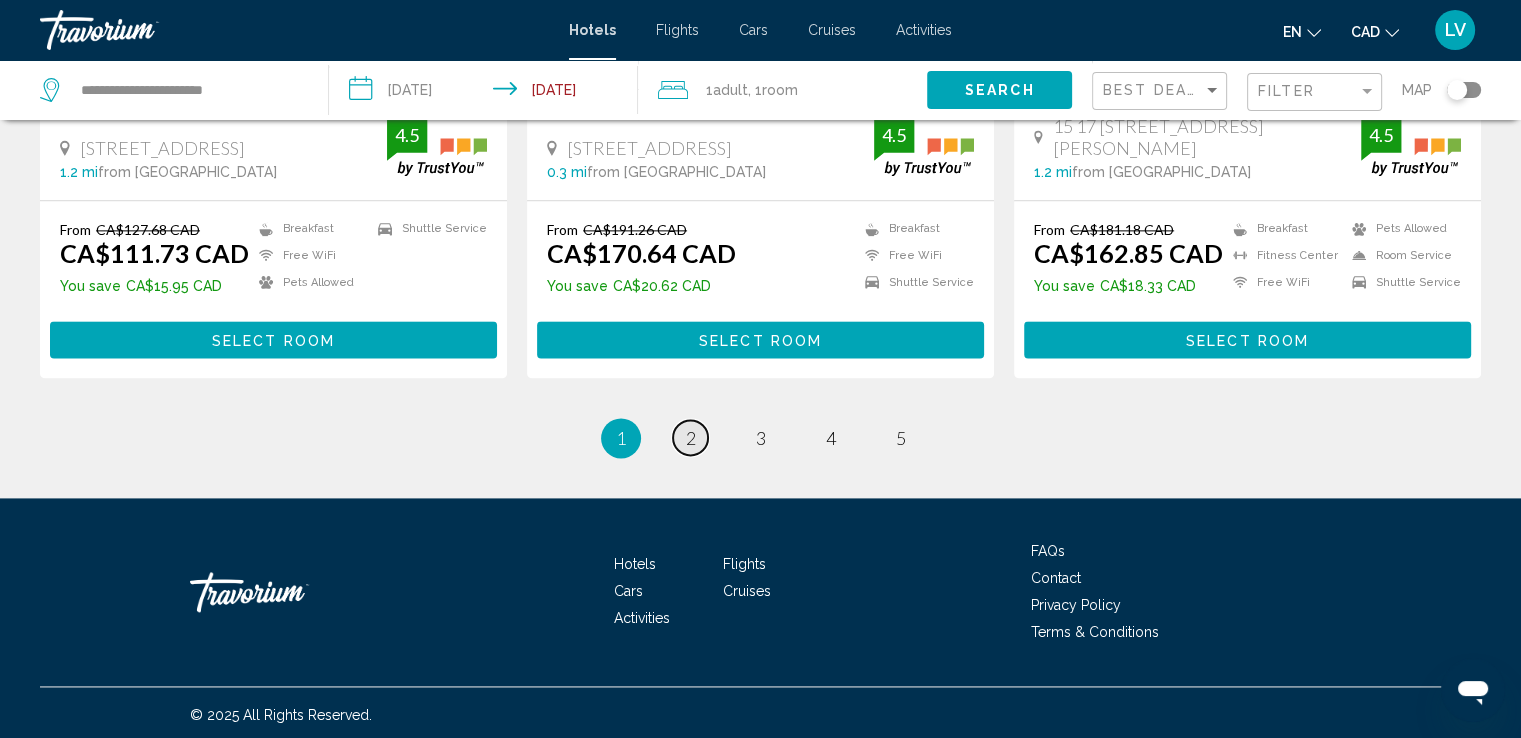 click on "2" at bounding box center (691, 438) 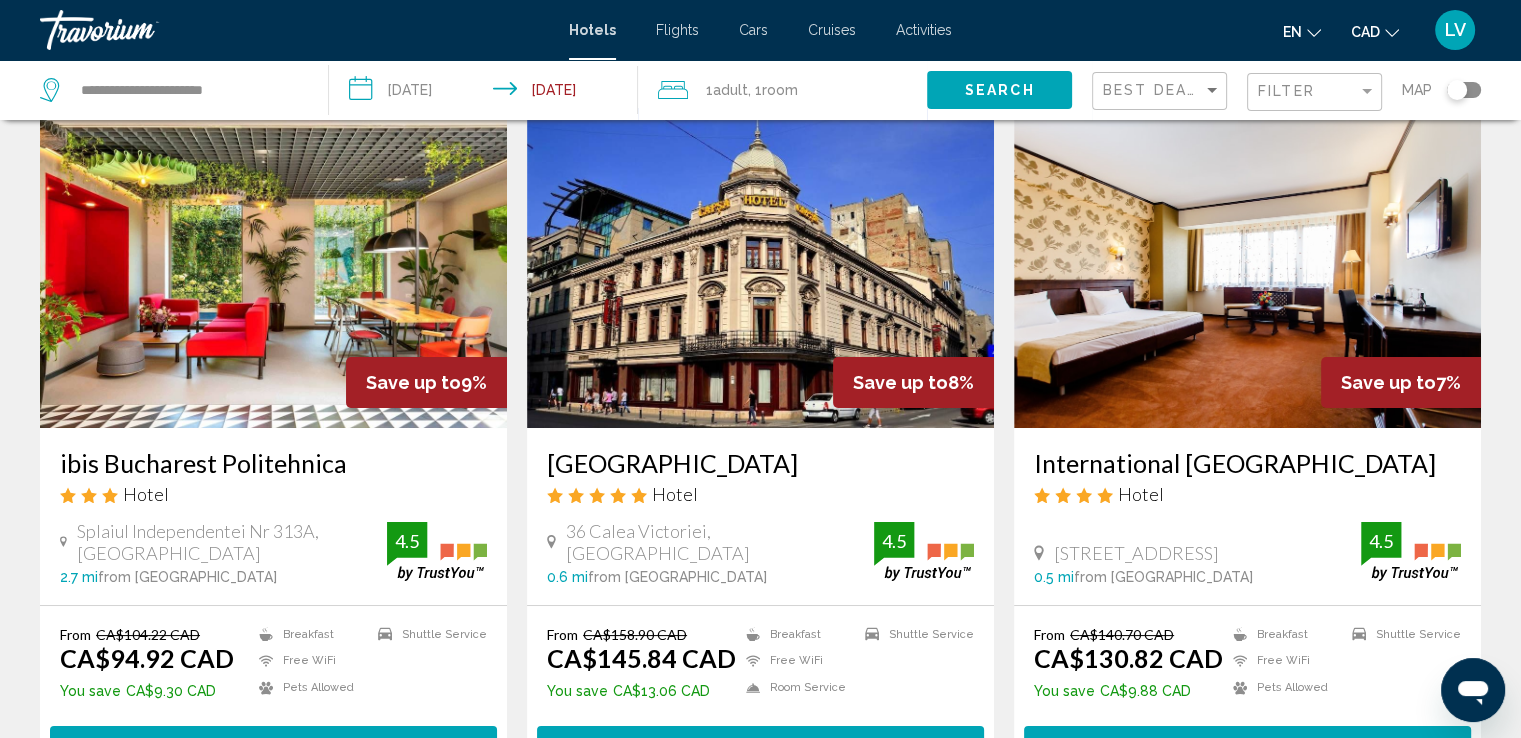 scroll, scrollTop: 300, scrollLeft: 0, axis: vertical 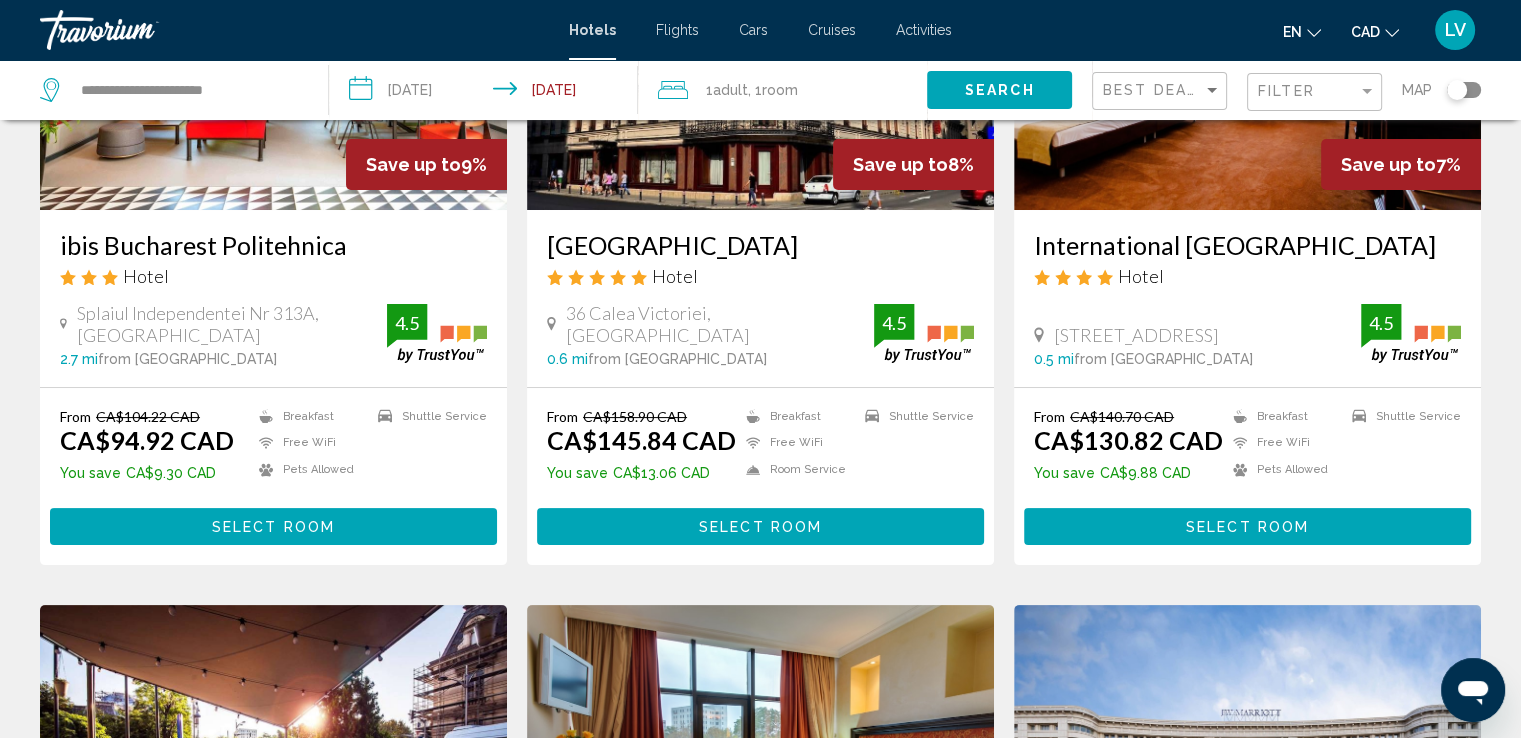 click on "Best Deals" 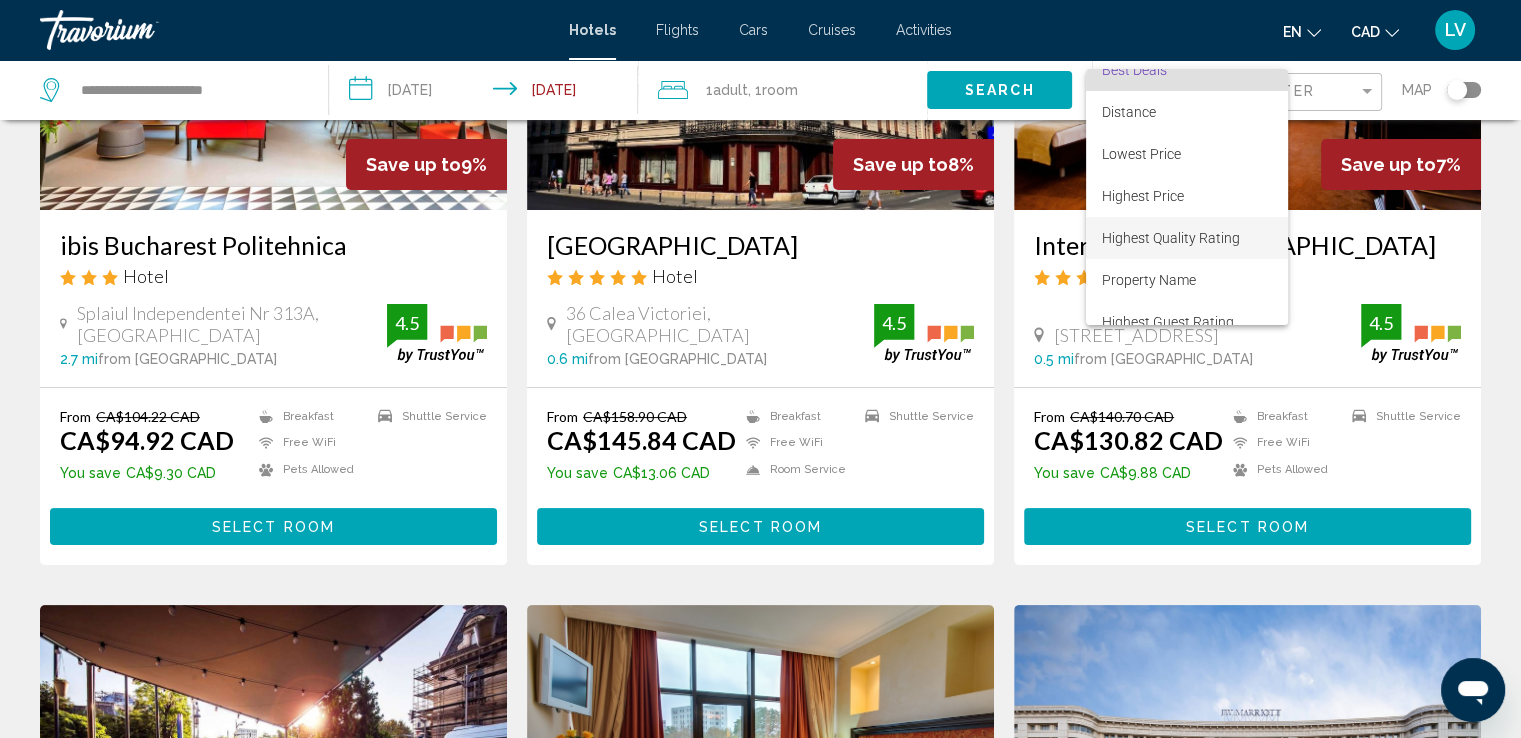 scroll, scrollTop: 38, scrollLeft: 0, axis: vertical 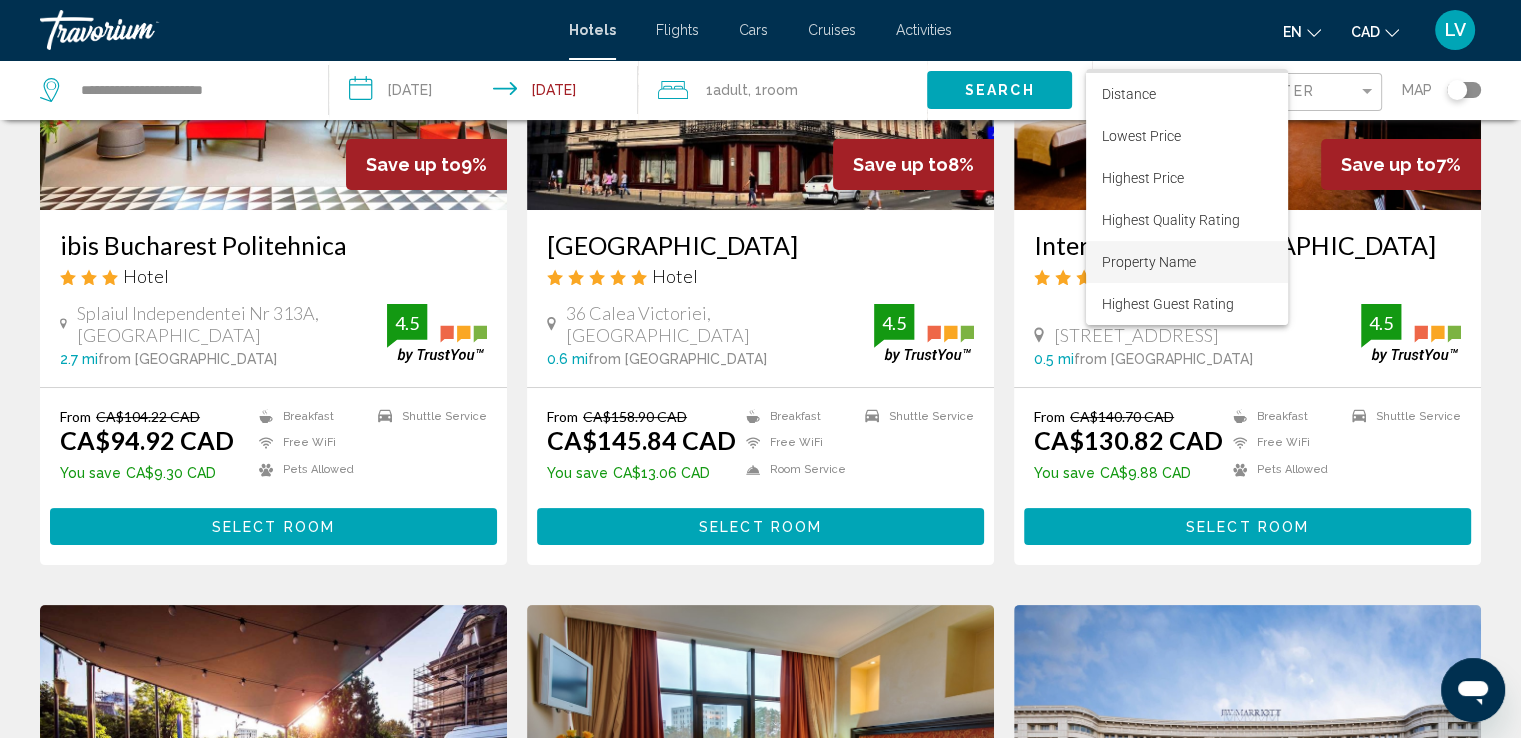 click on "Property Name" at bounding box center [1149, 262] 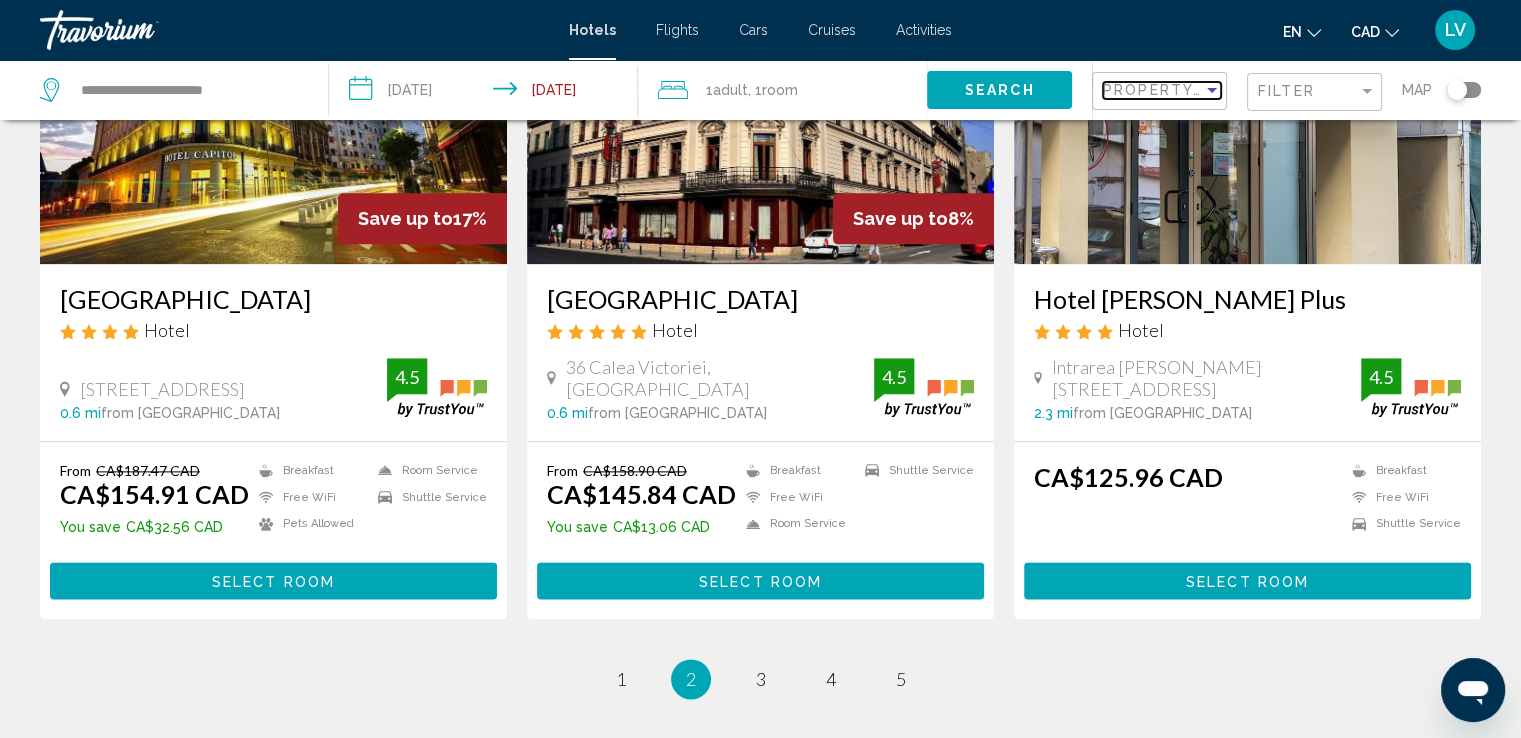scroll, scrollTop: 2663, scrollLeft: 0, axis: vertical 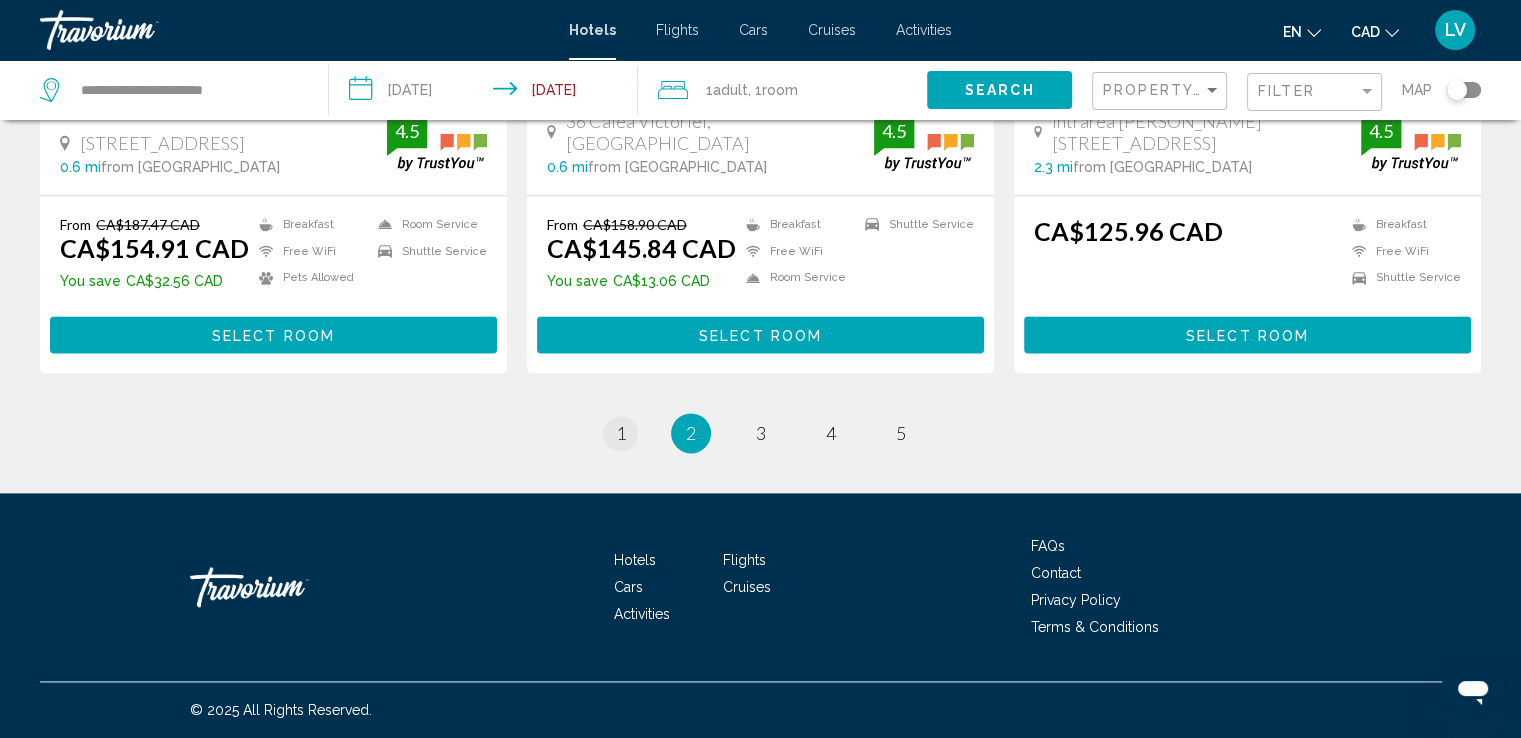 click on "page  1" at bounding box center (621, 433) 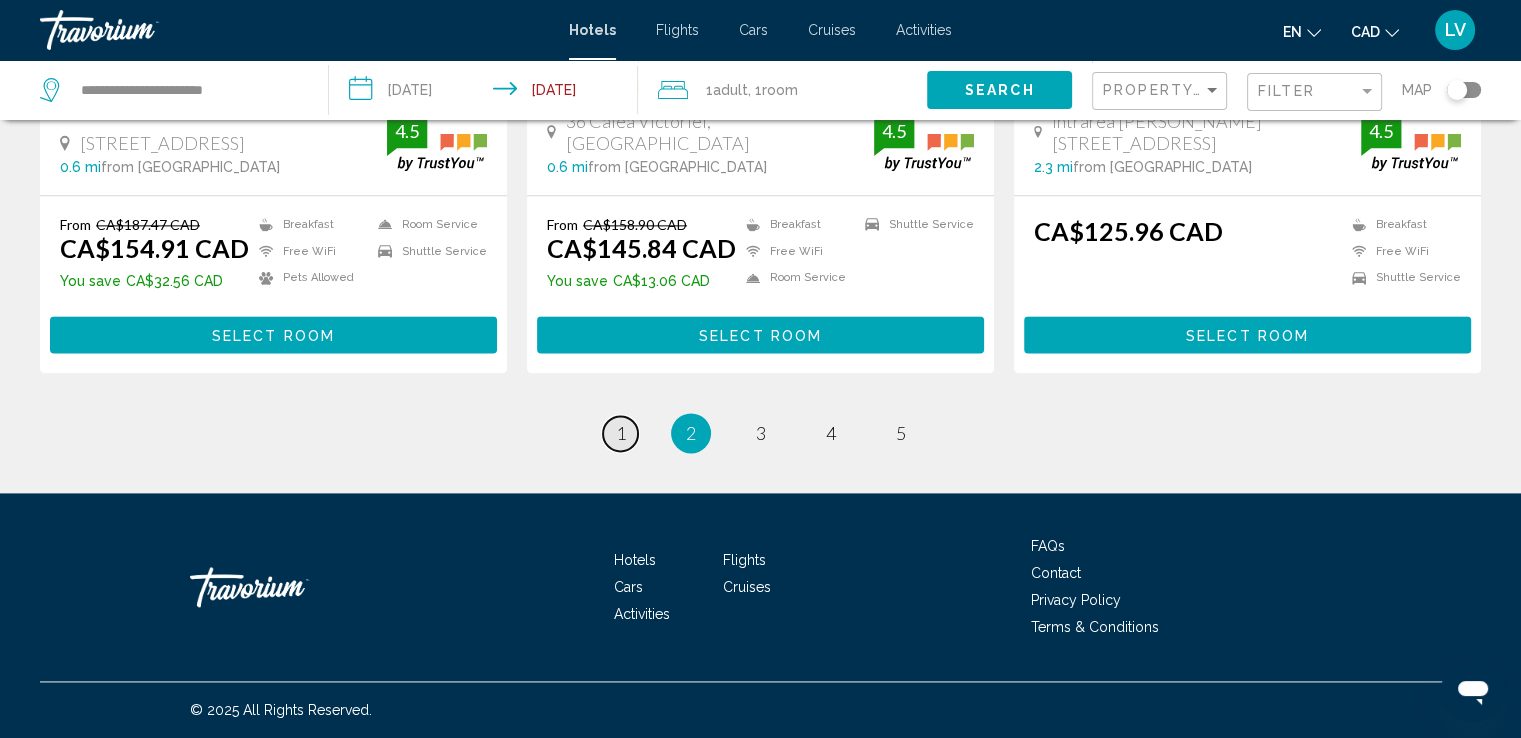 click on "1" at bounding box center [621, 433] 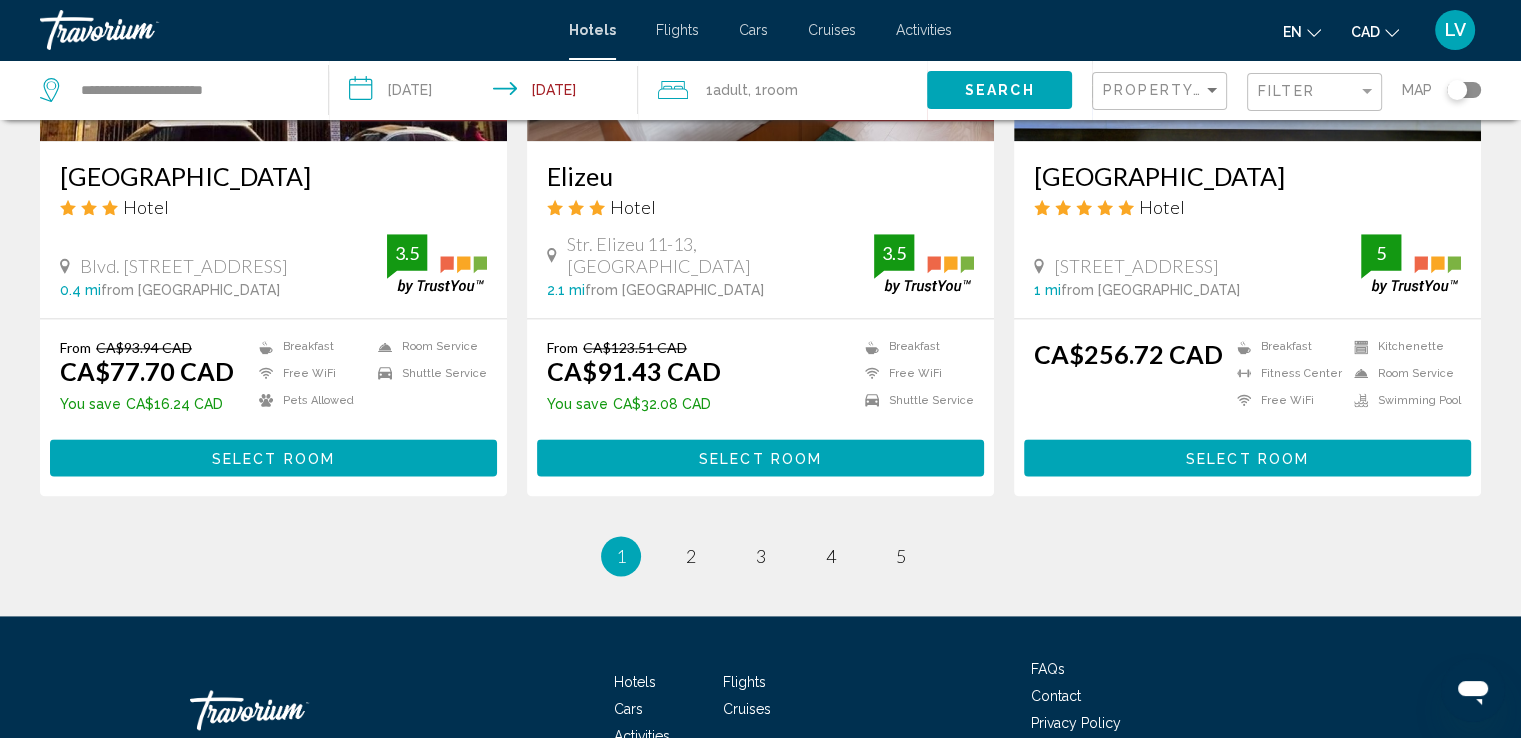 scroll, scrollTop: 2663, scrollLeft: 0, axis: vertical 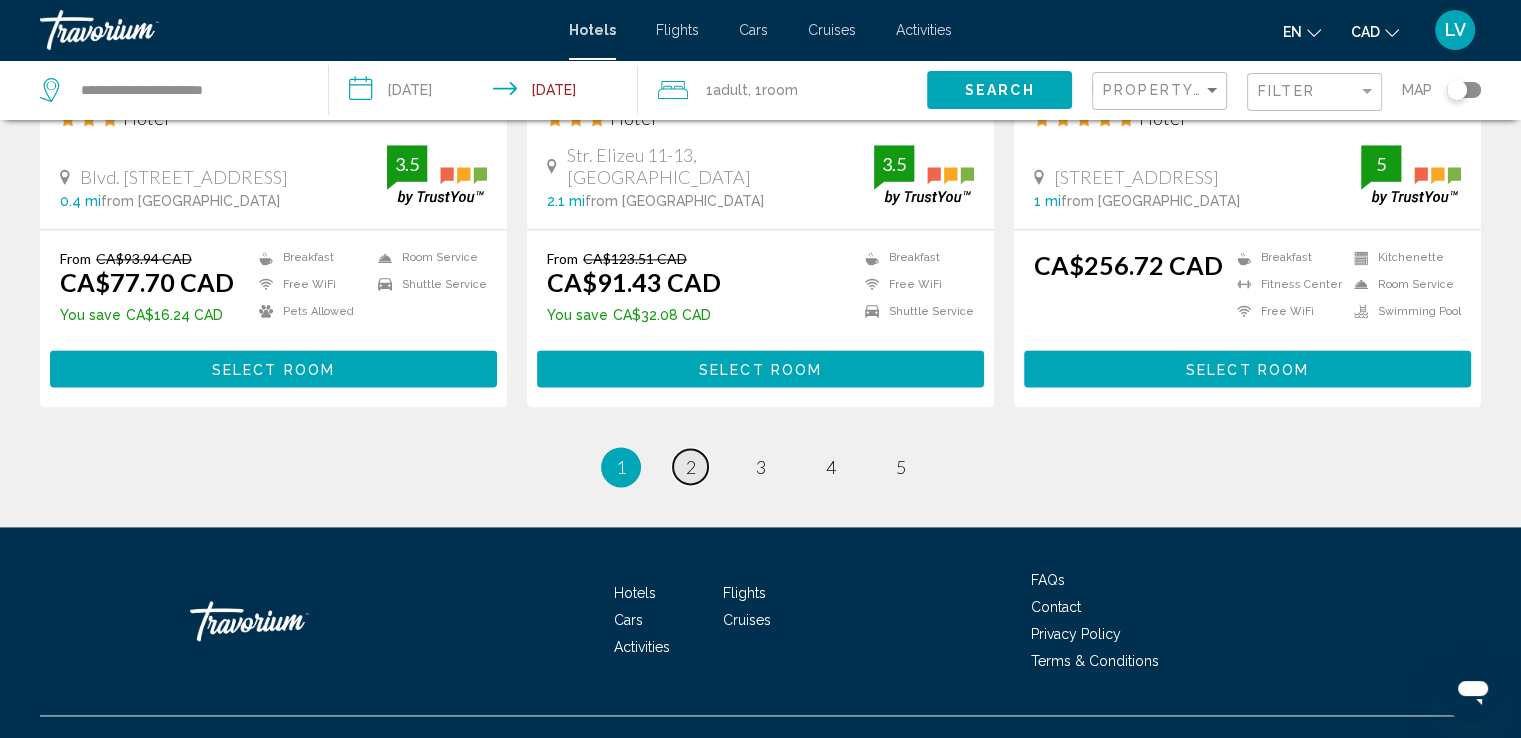 click on "page  2" at bounding box center [690, 466] 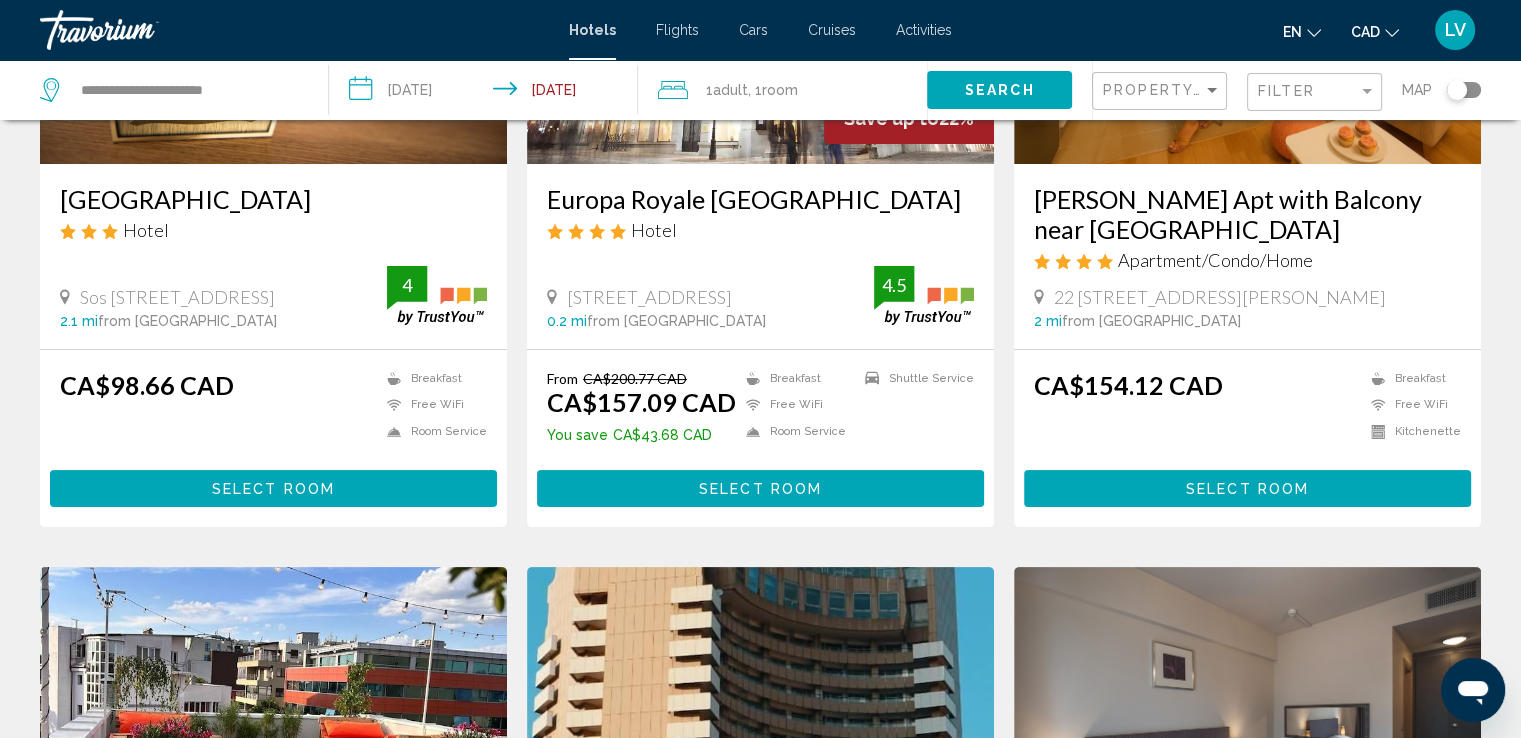 scroll, scrollTop: 300, scrollLeft: 0, axis: vertical 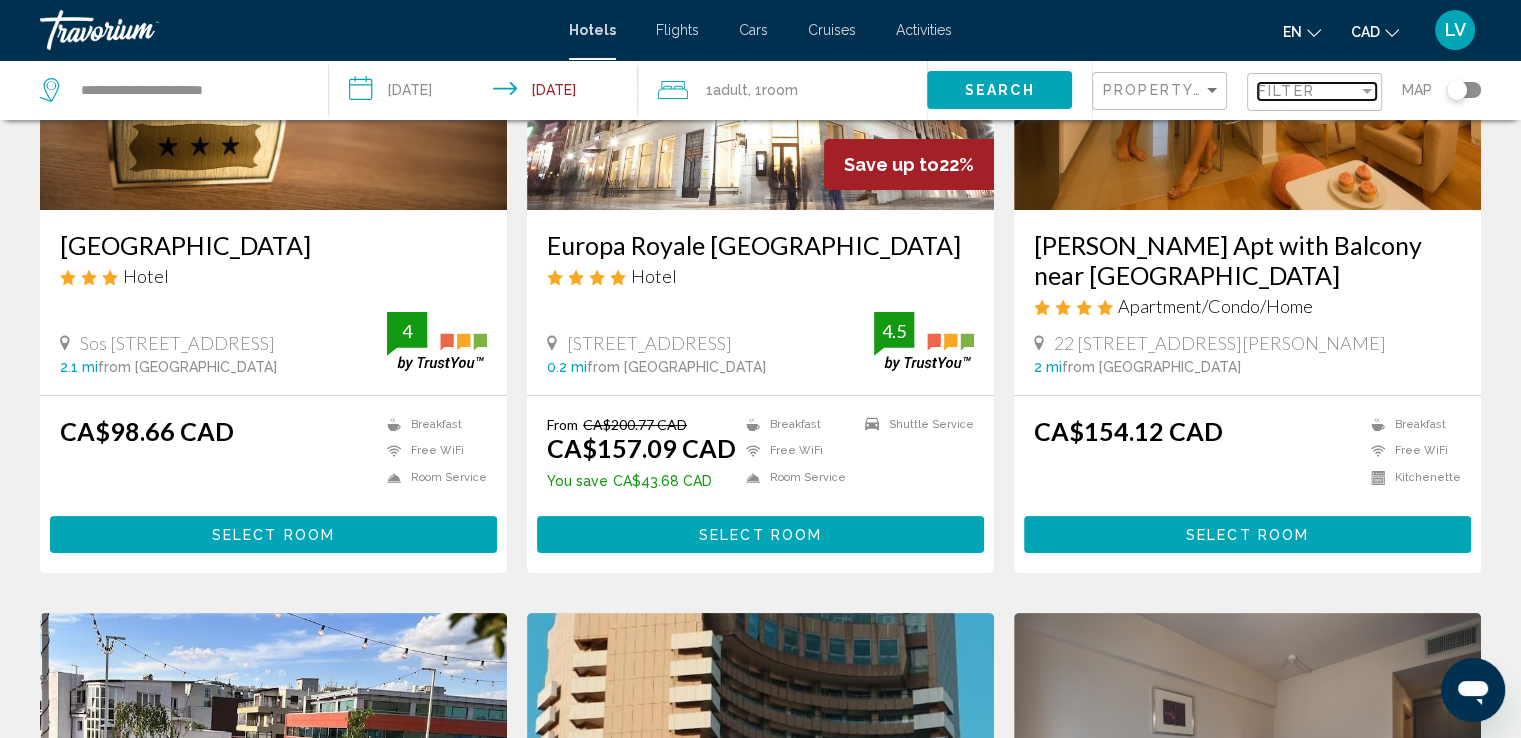 click on "Filter" at bounding box center (1286, 91) 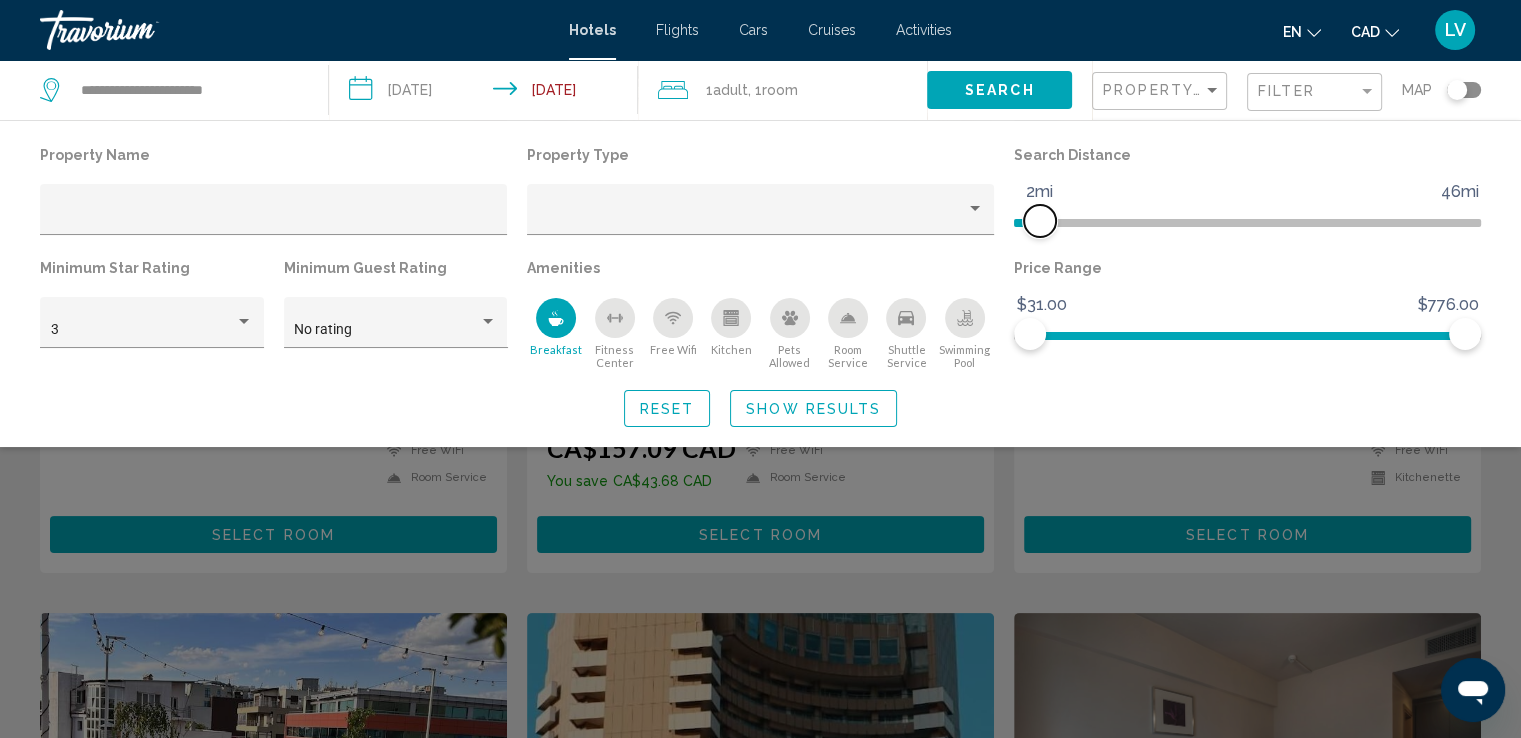 drag, startPoint x: 1052, startPoint y: 213, endPoint x: 1040, endPoint y: 213, distance: 12 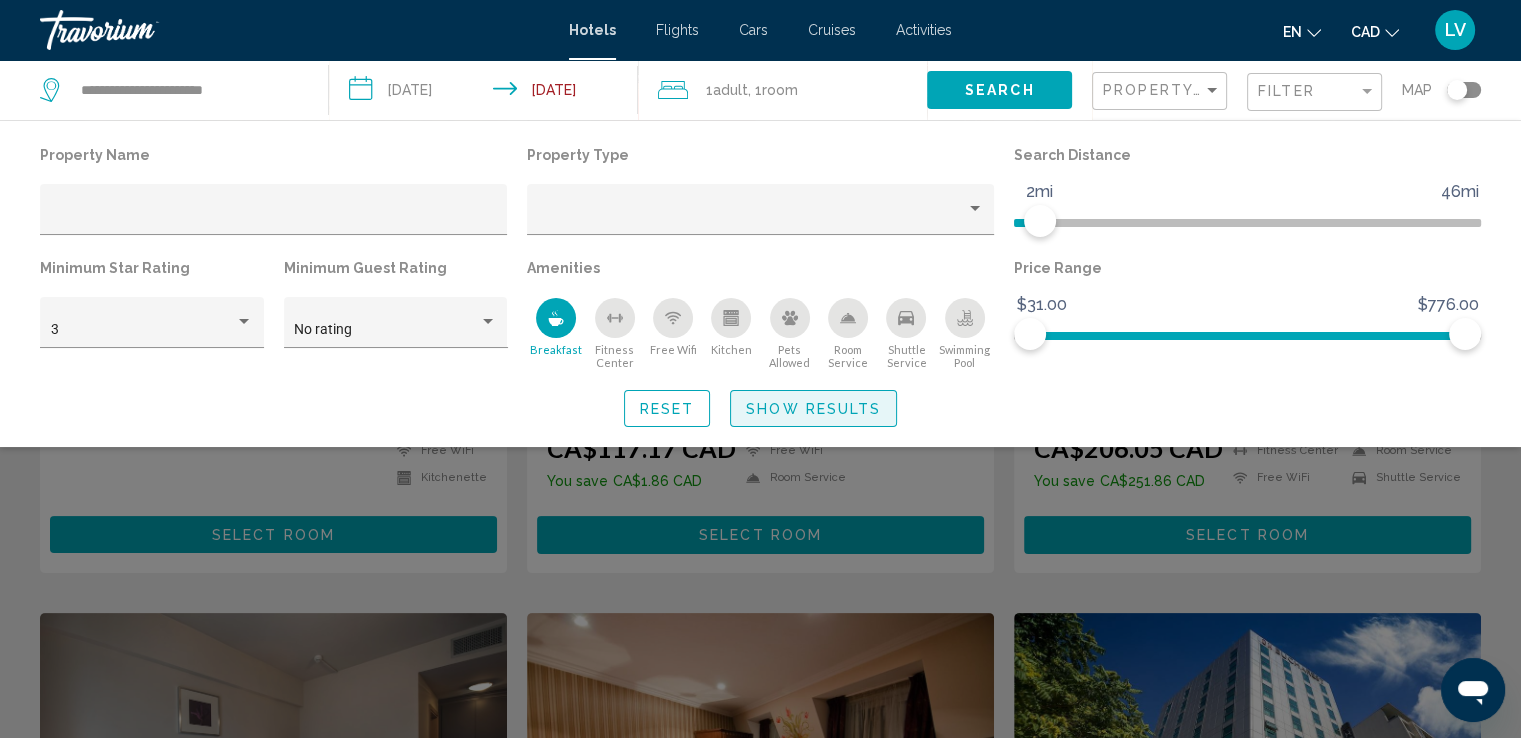 click on "Show Results" 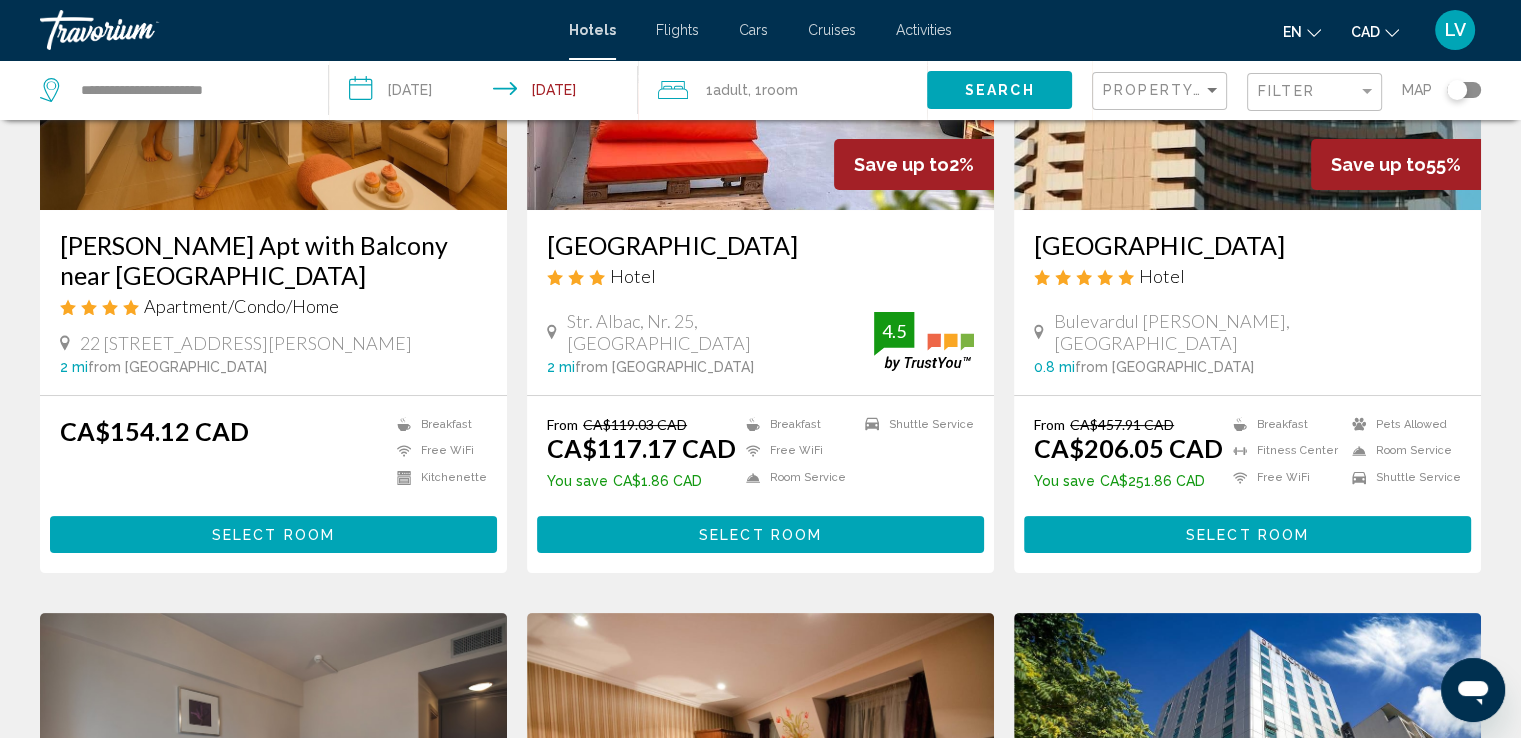 scroll, scrollTop: 24, scrollLeft: 0, axis: vertical 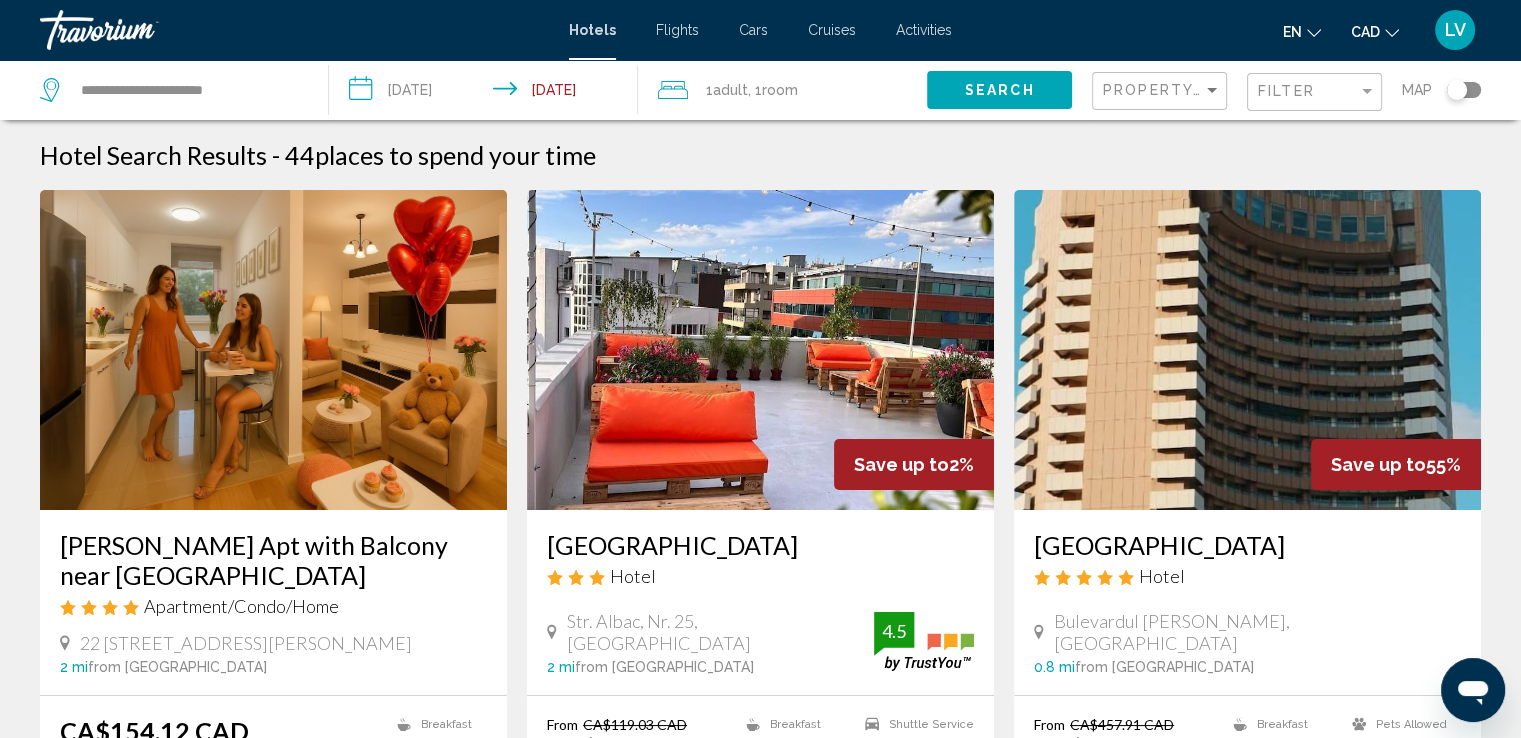 click on "Property Name" 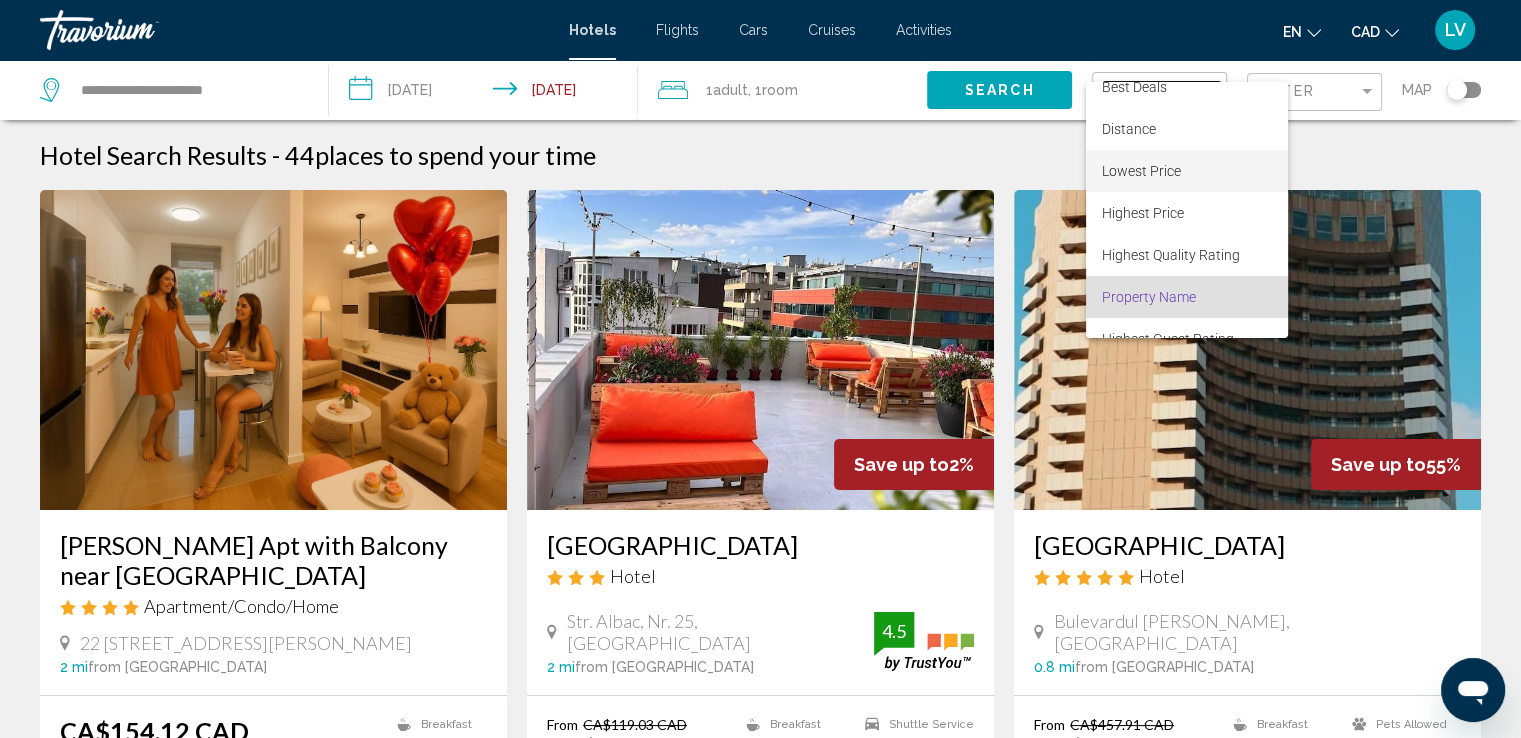 scroll, scrollTop: 0, scrollLeft: 0, axis: both 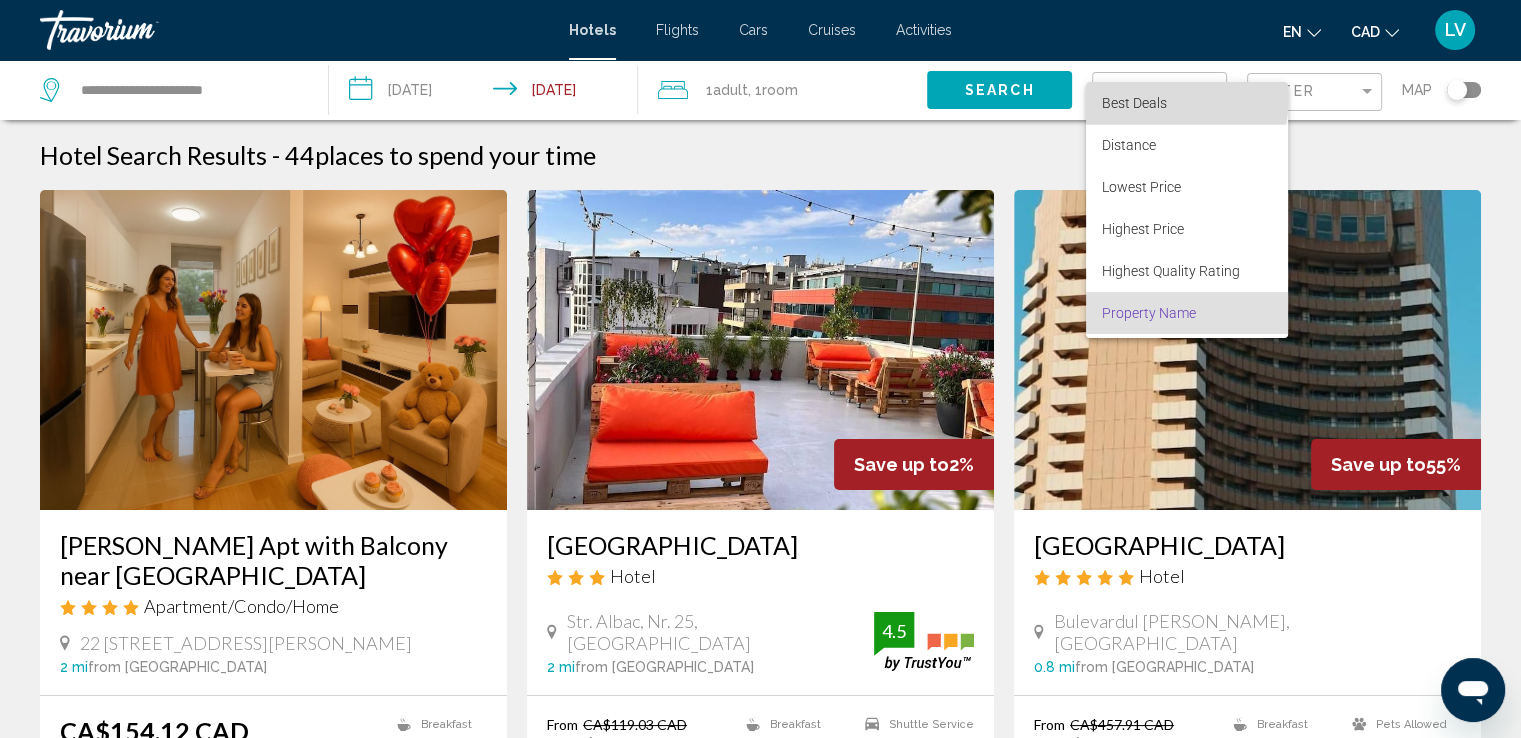 click on "Best Deals" at bounding box center (1134, 103) 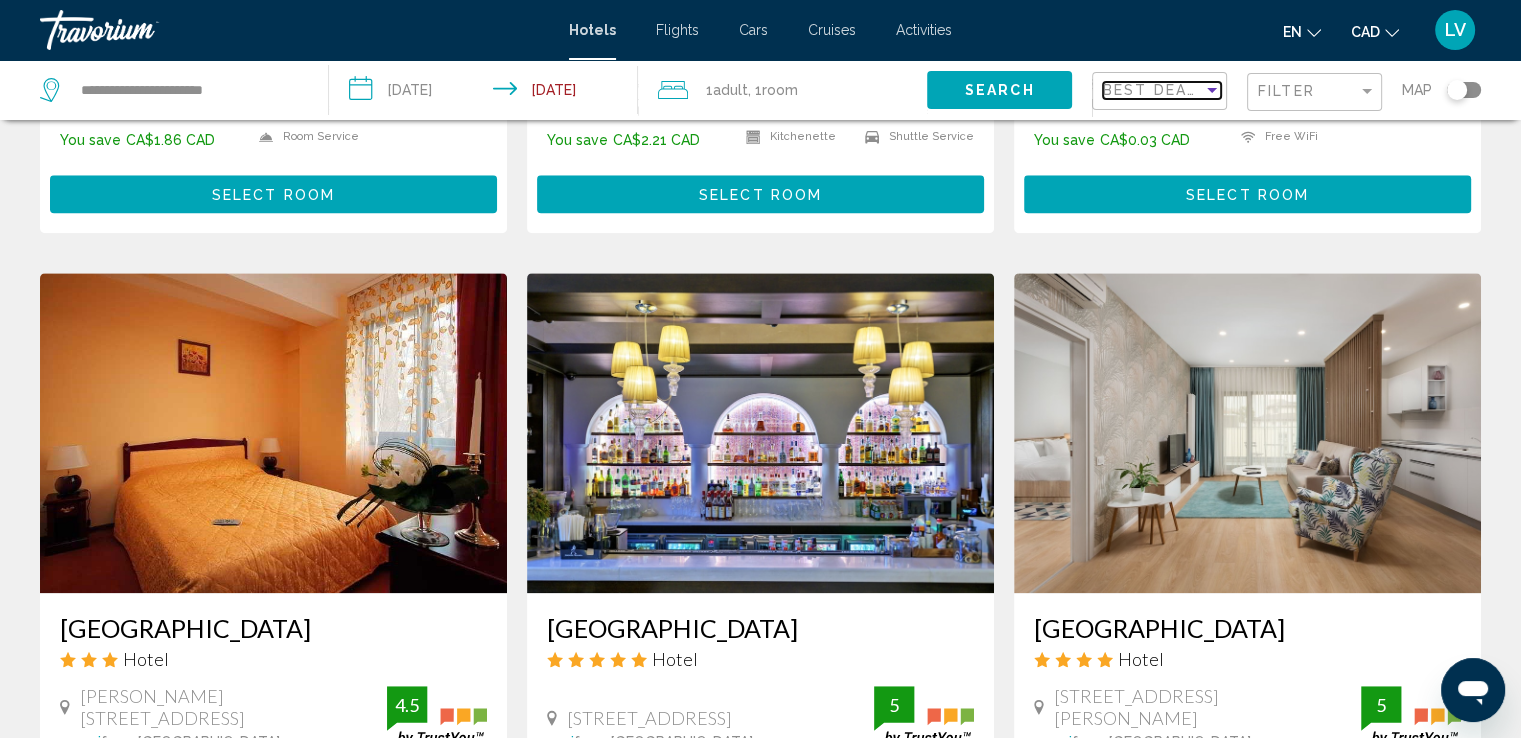 scroll, scrollTop: 2500, scrollLeft: 0, axis: vertical 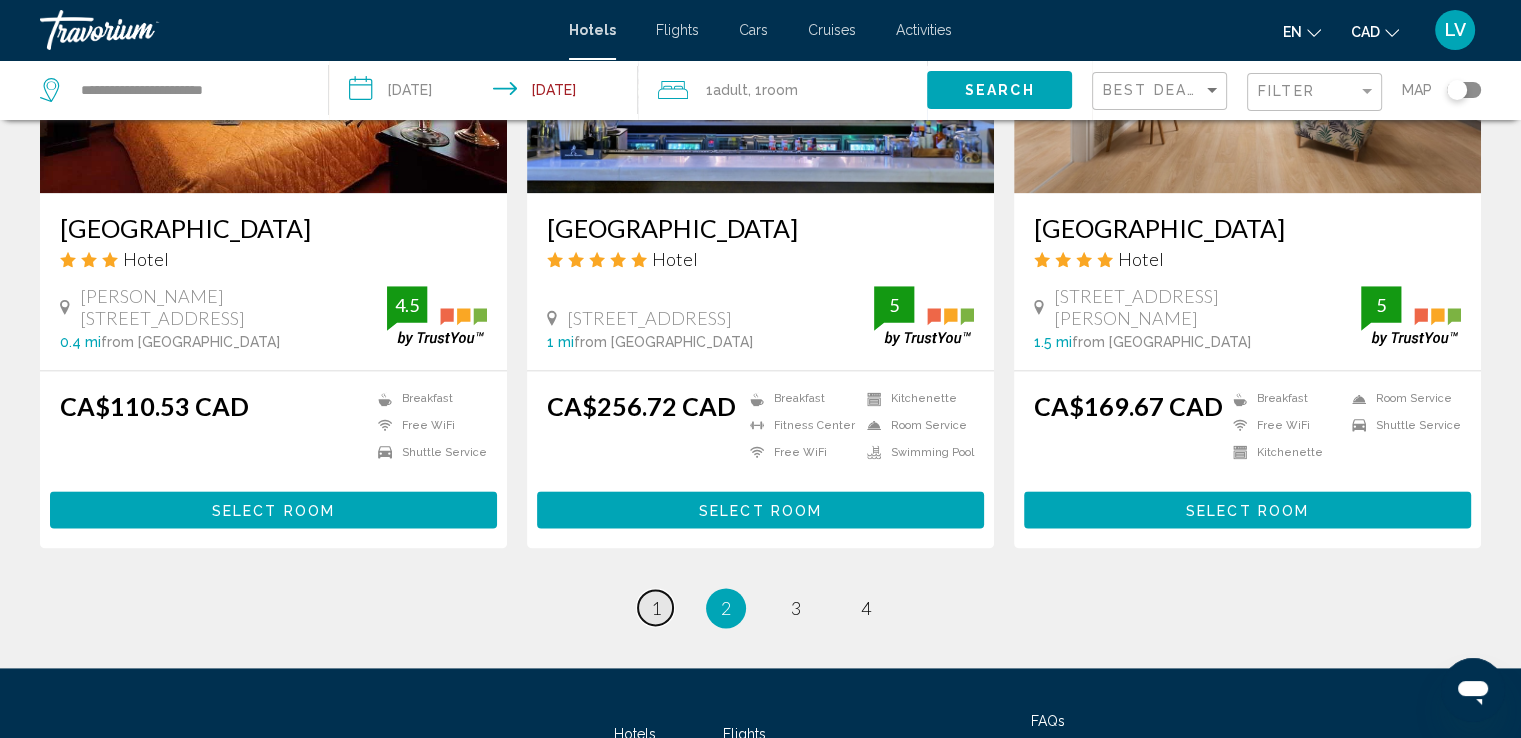 click on "1" at bounding box center (656, 608) 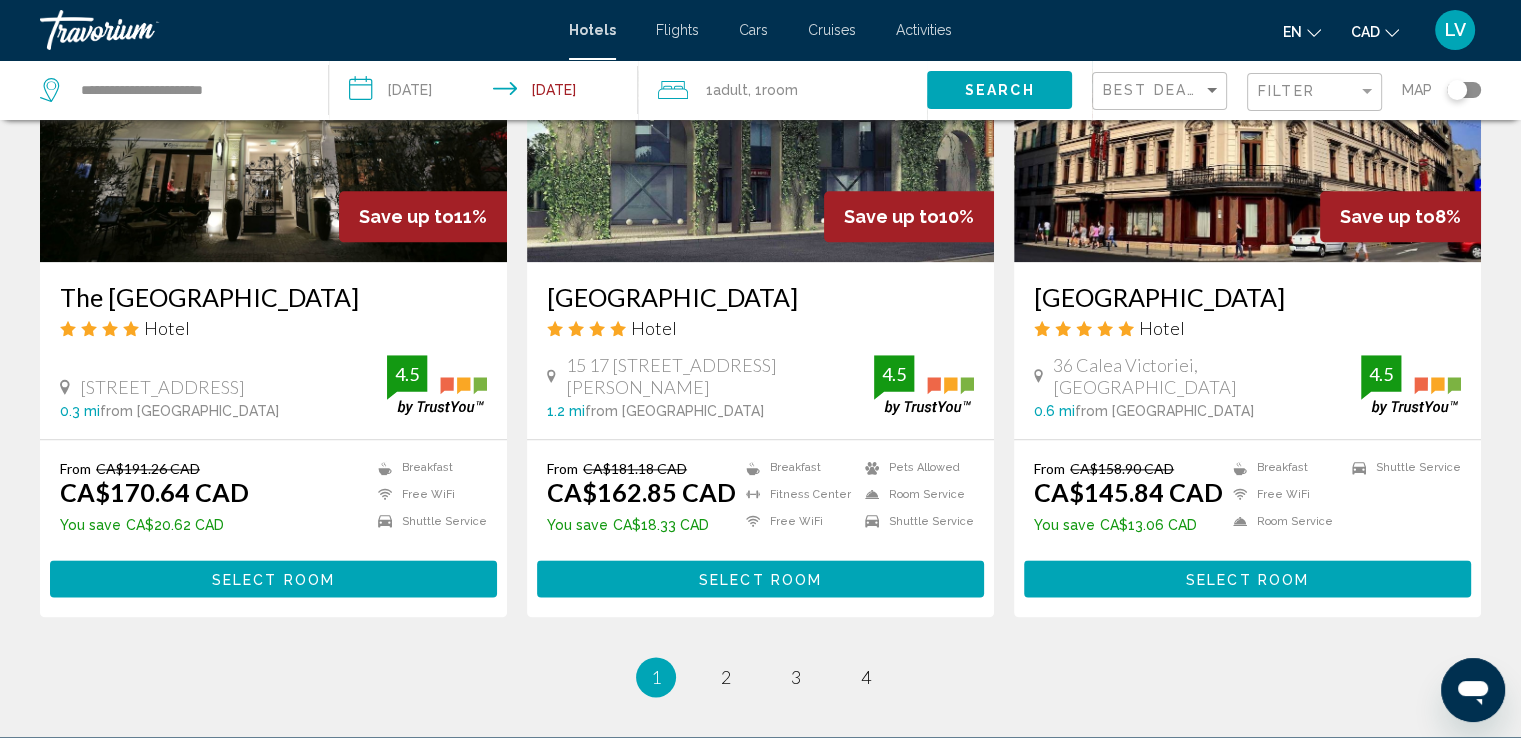 scroll, scrollTop: 2400, scrollLeft: 0, axis: vertical 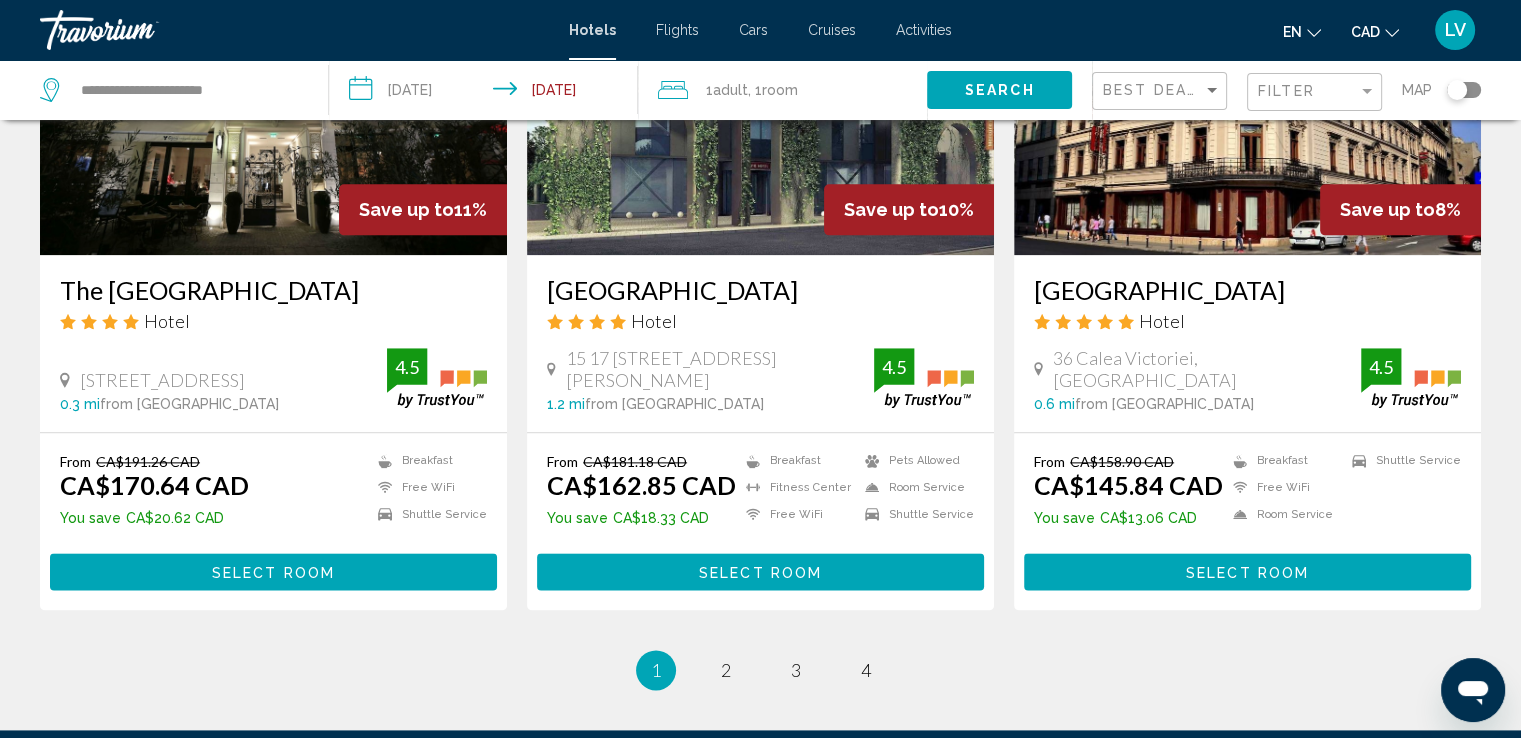 click on "1 / 4  You're on page  1 page  2 page  3 page  4" at bounding box center (760, 670) 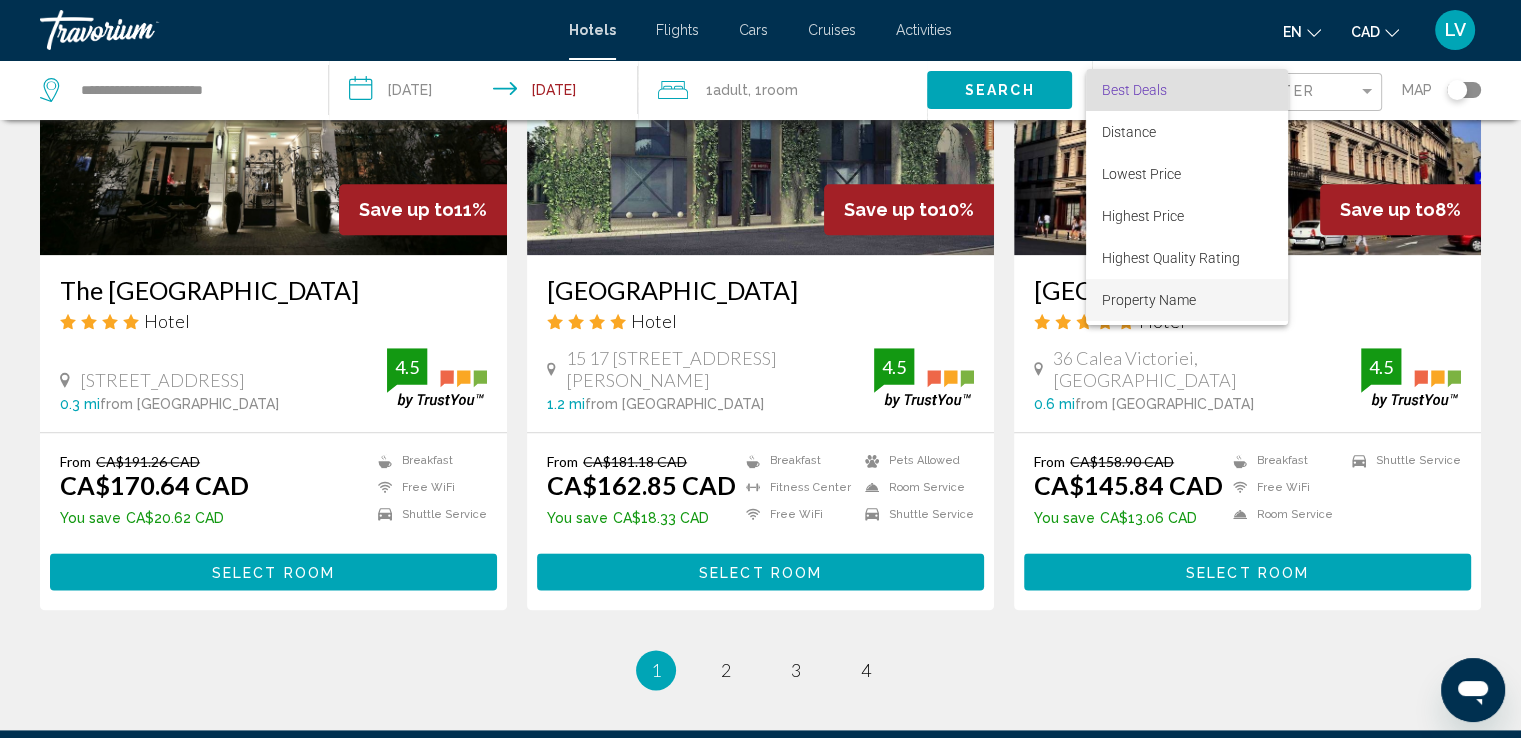 click on "Property Name" at bounding box center (1187, 300) 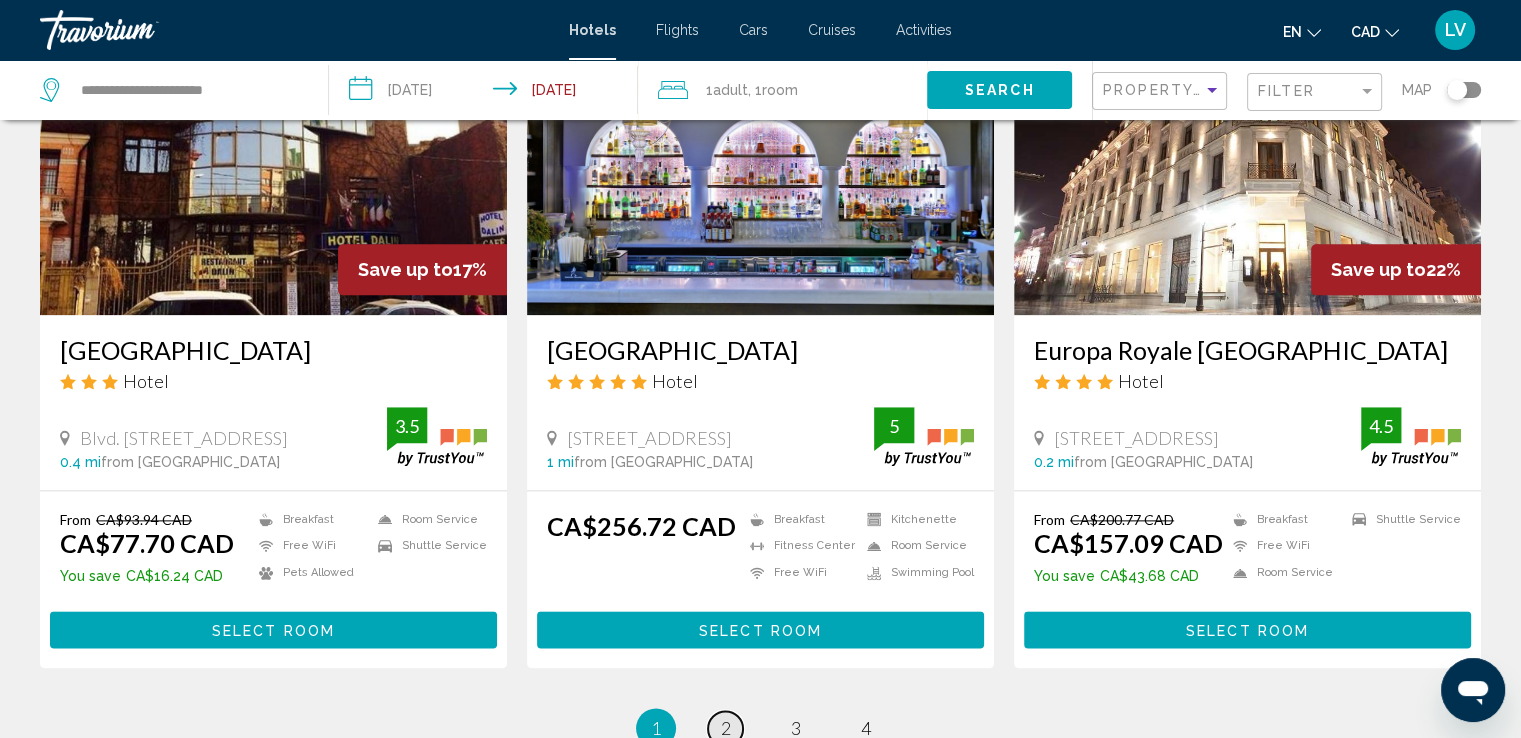 click on "page  2" at bounding box center (725, 728) 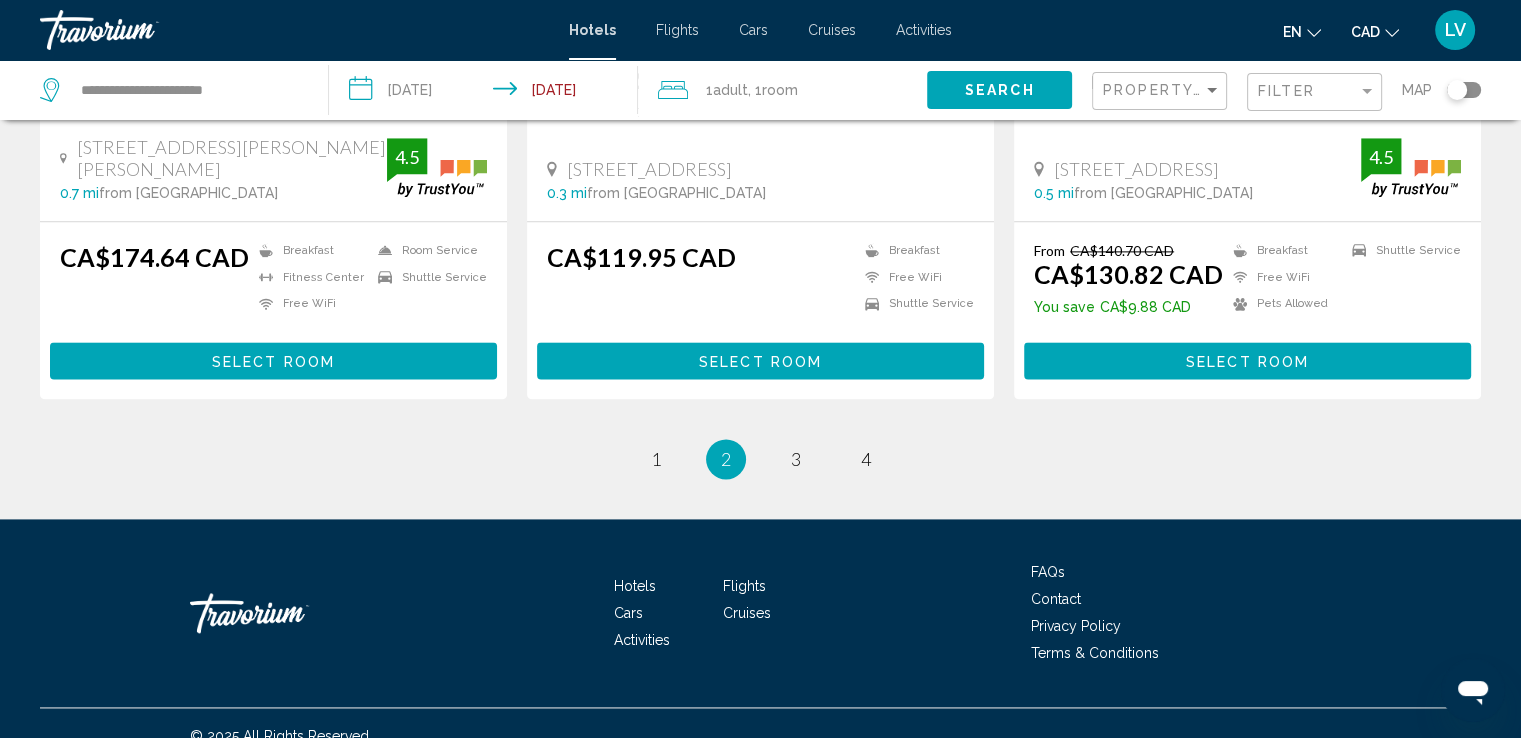 scroll, scrollTop: 2492, scrollLeft: 0, axis: vertical 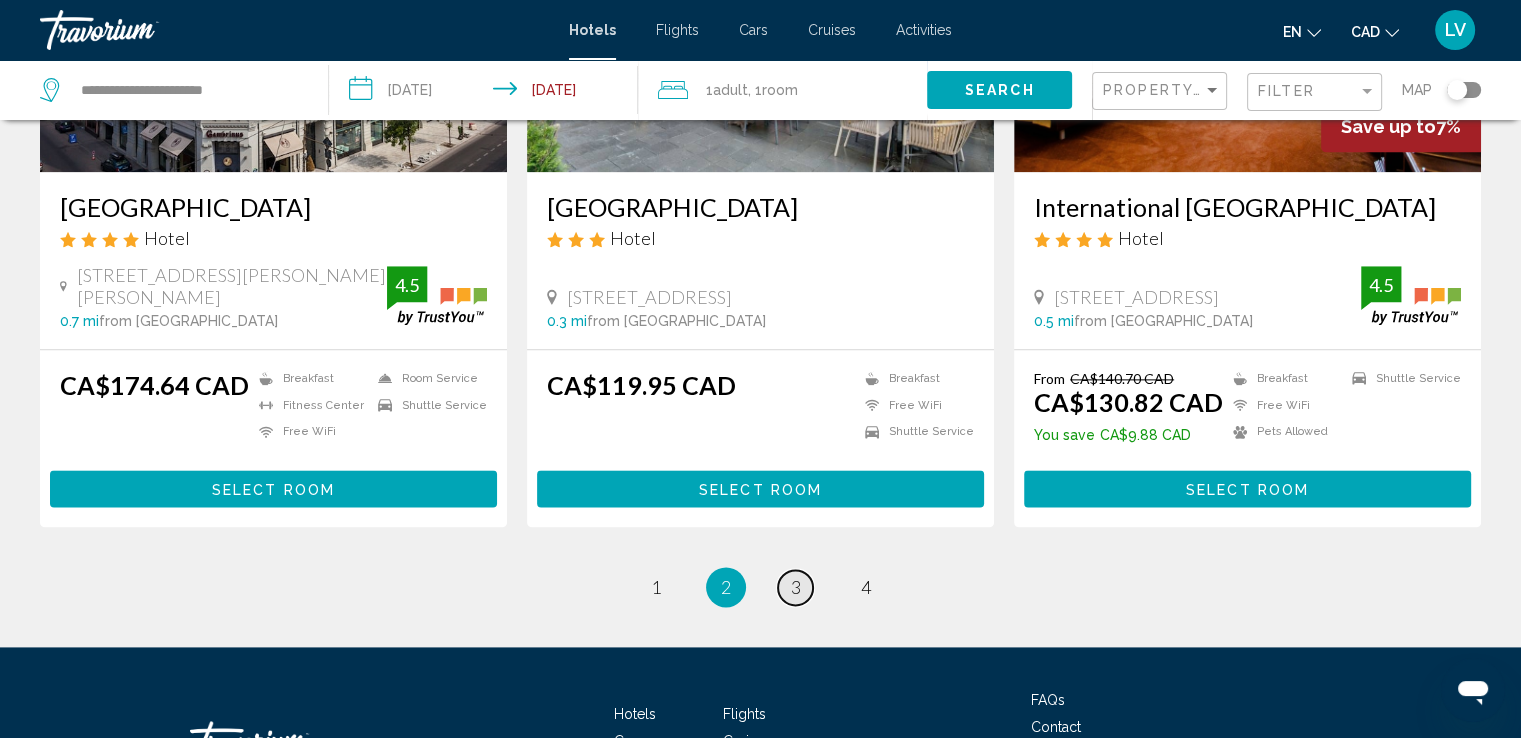 click on "page  3" at bounding box center [795, 587] 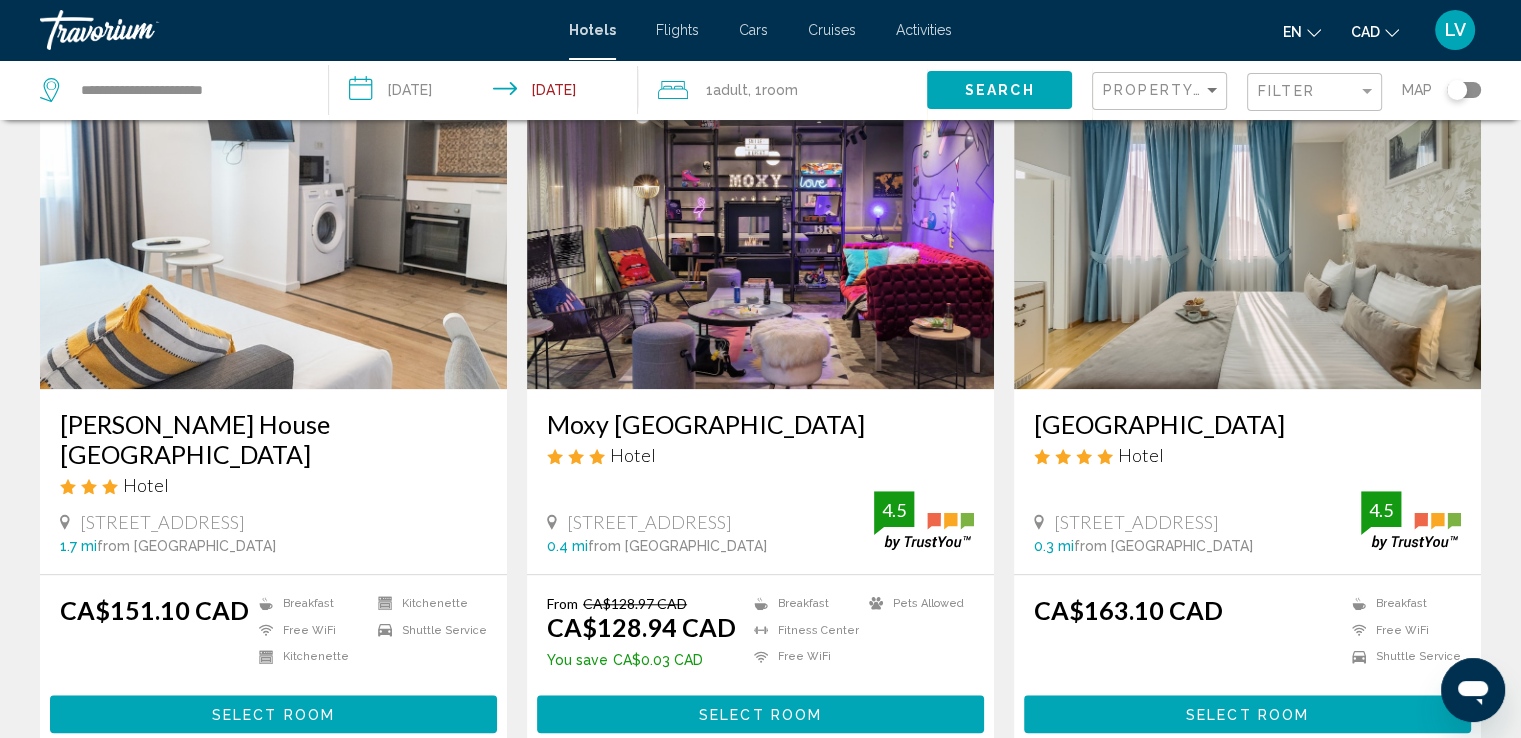 scroll, scrollTop: 1600, scrollLeft: 0, axis: vertical 